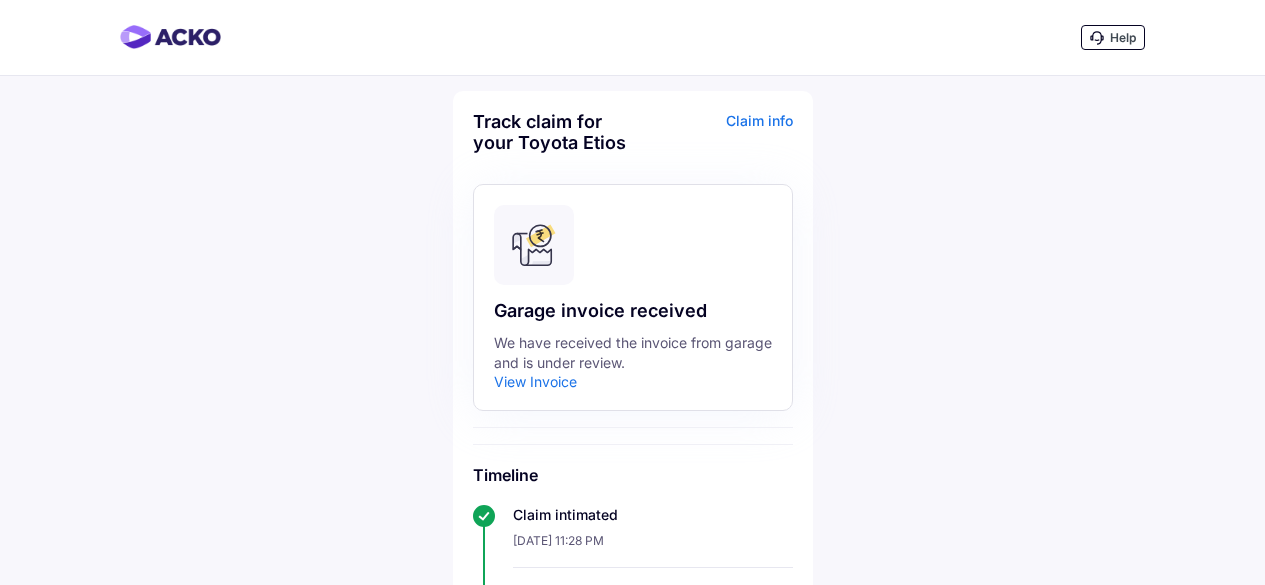scroll, scrollTop: 0, scrollLeft: 0, axis: both 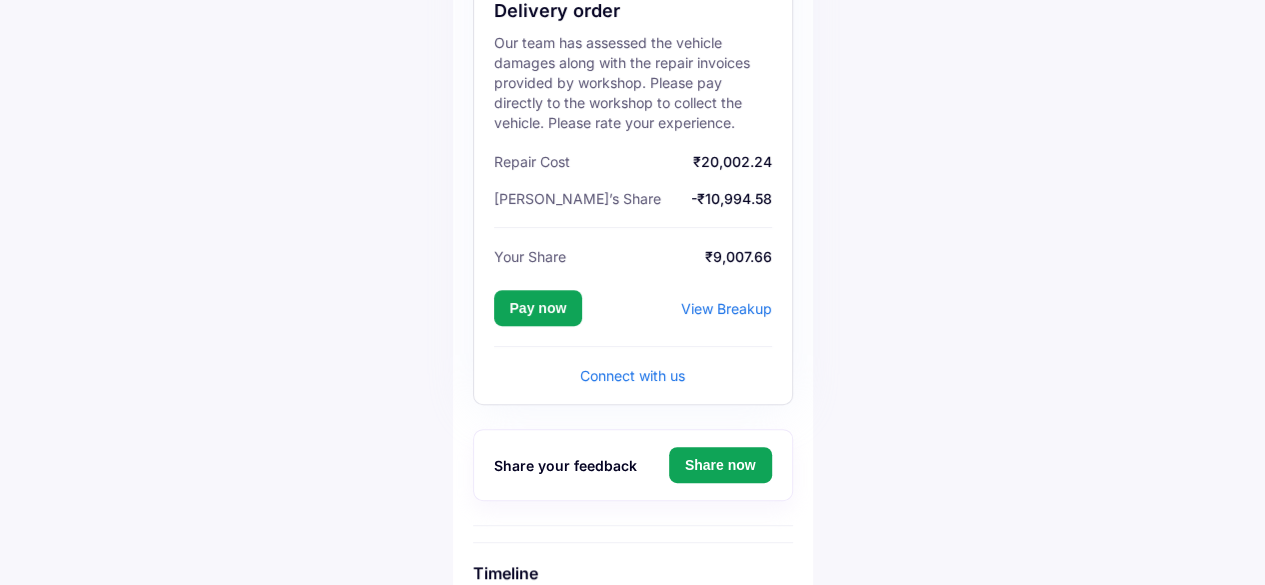 click on "View Breakup" at bounding box center (726, 308) 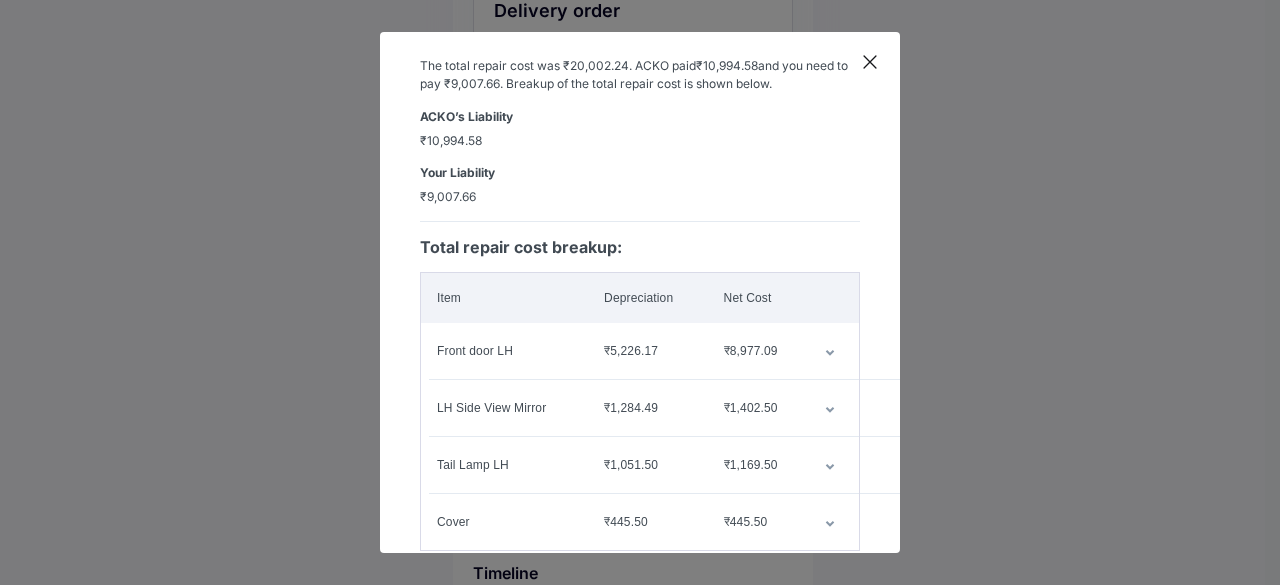 scroll, scrollTop: 124, scrollLeft: 0, axis: vertical 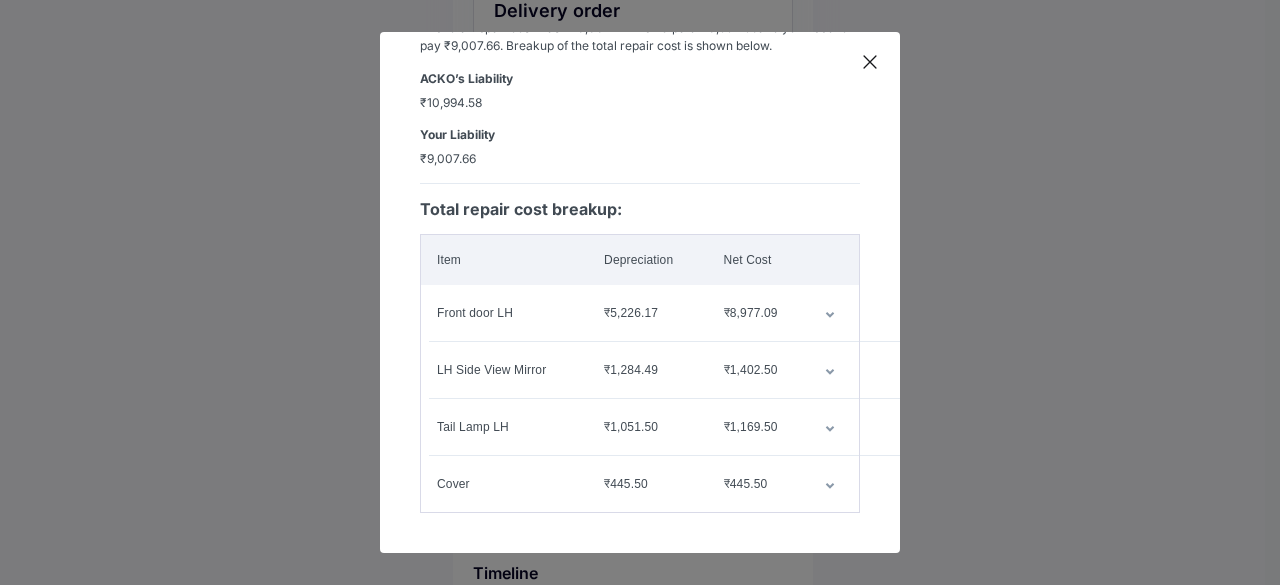 click at bounding box center (834, 313) 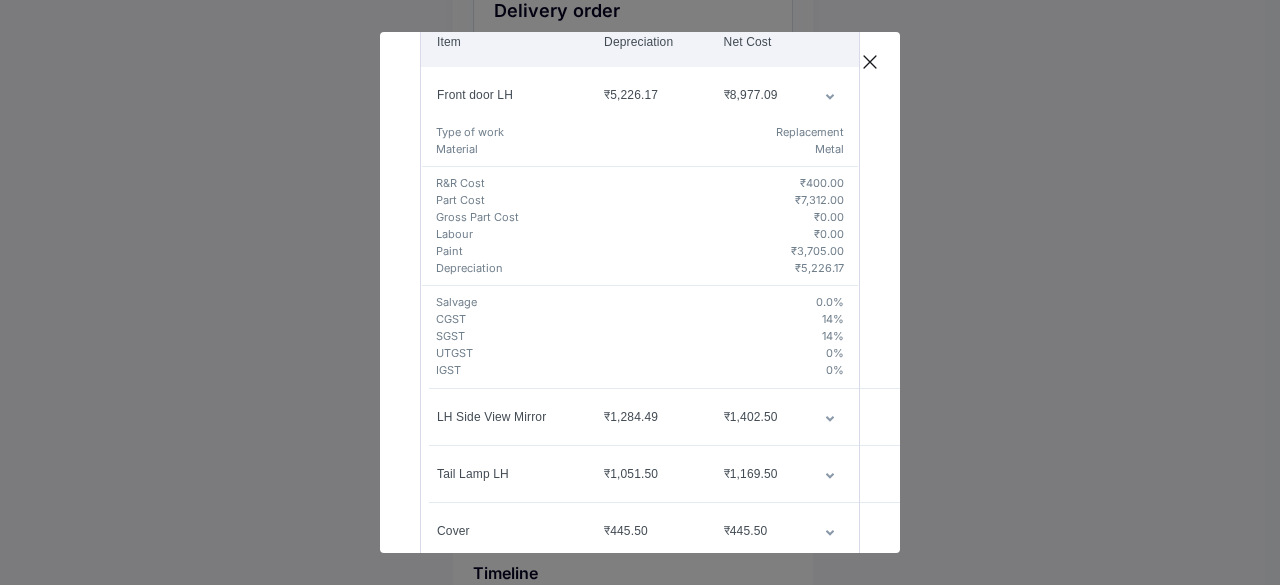 scroll, scrollTop: 288, scrollLeft: 0, axis: vertical 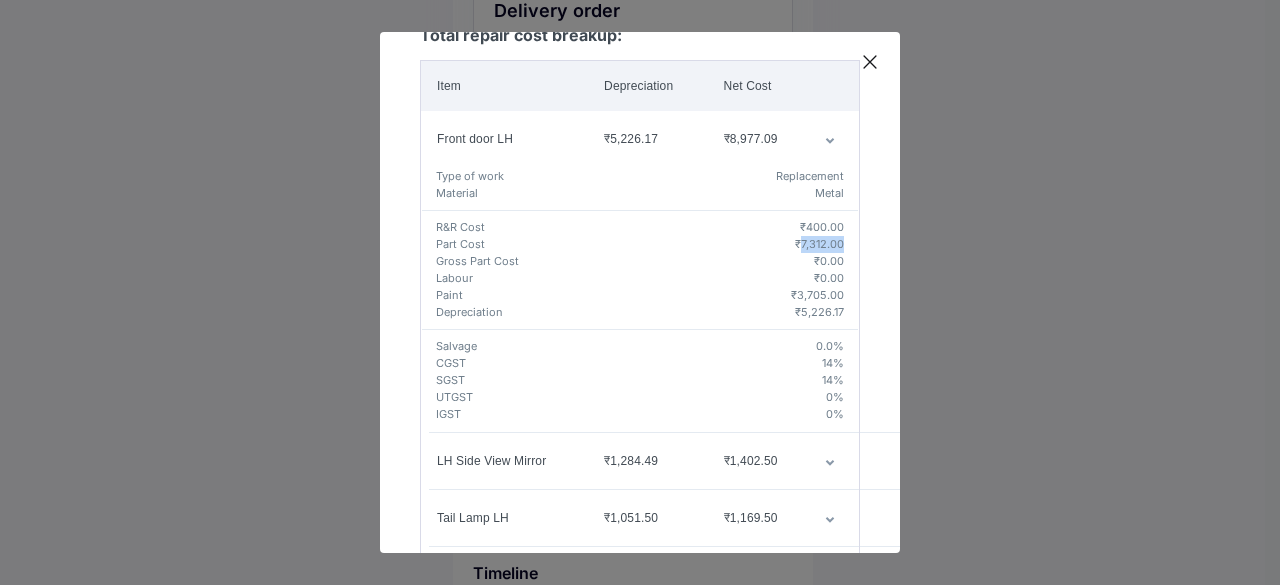 drag, startPoint x: 828, startPoint y: 240, endPoint x: 696, endPoint y: 237, distance: 132.03409 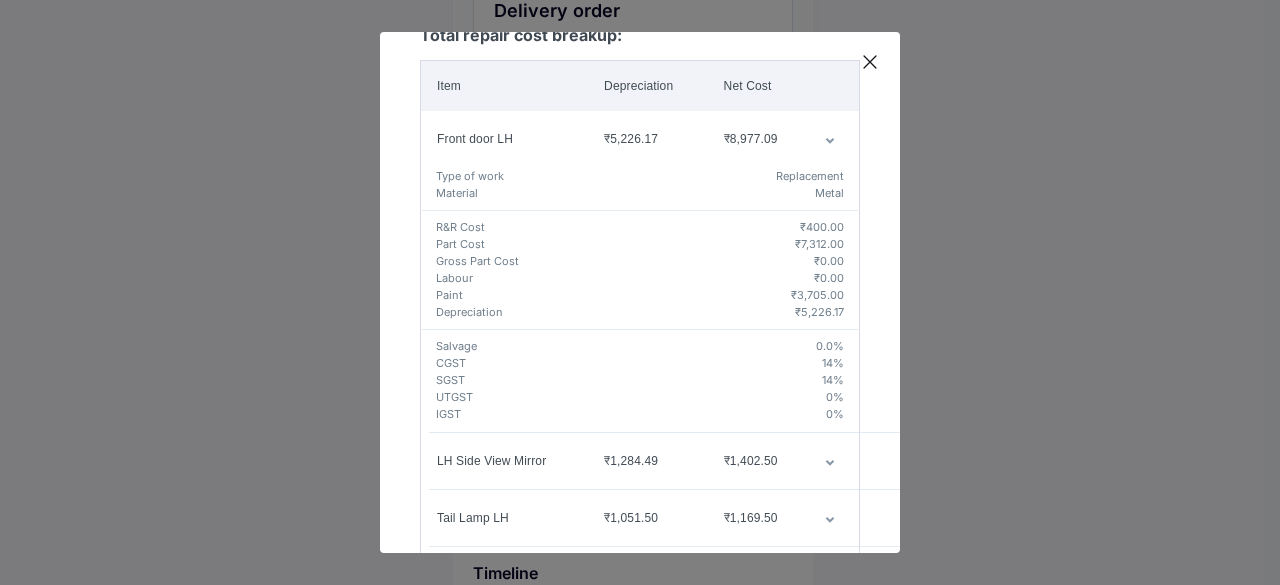 click on "Gross Part Cost" at bounding box center (625, 261) 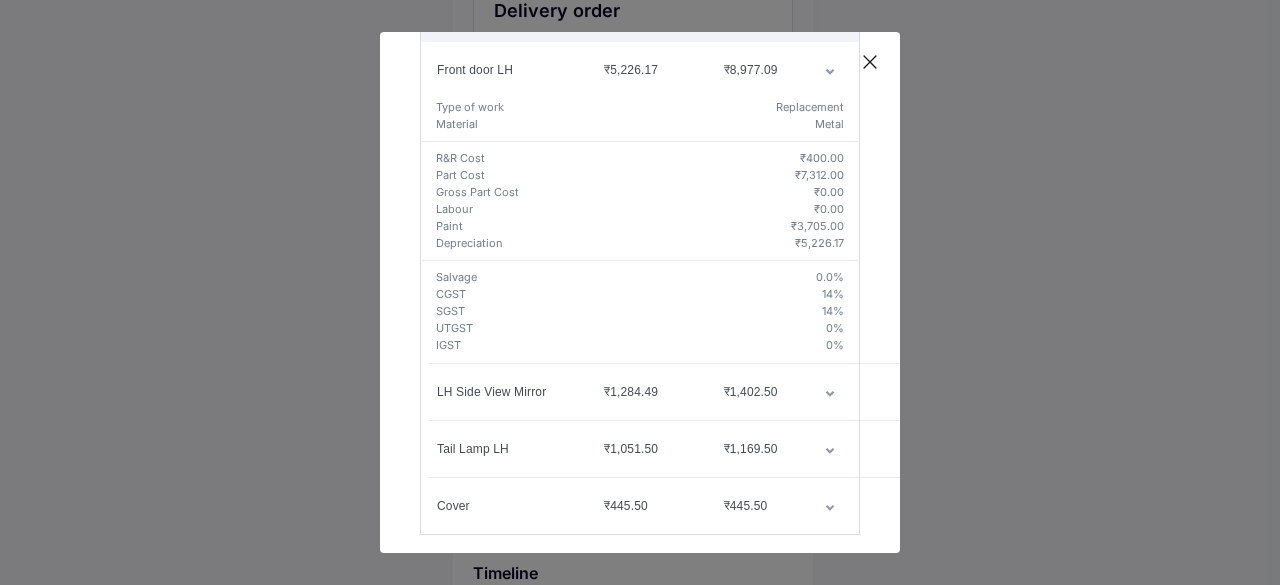 scroll, scrollTop: 388, scrollLeft: 0, axis: vertical 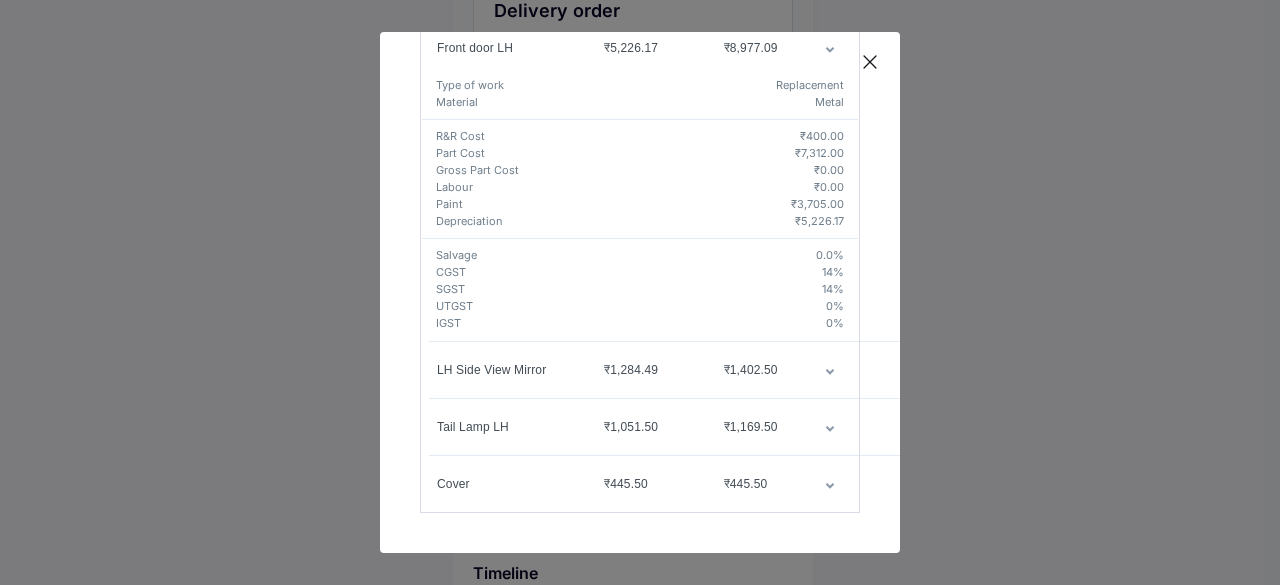 click 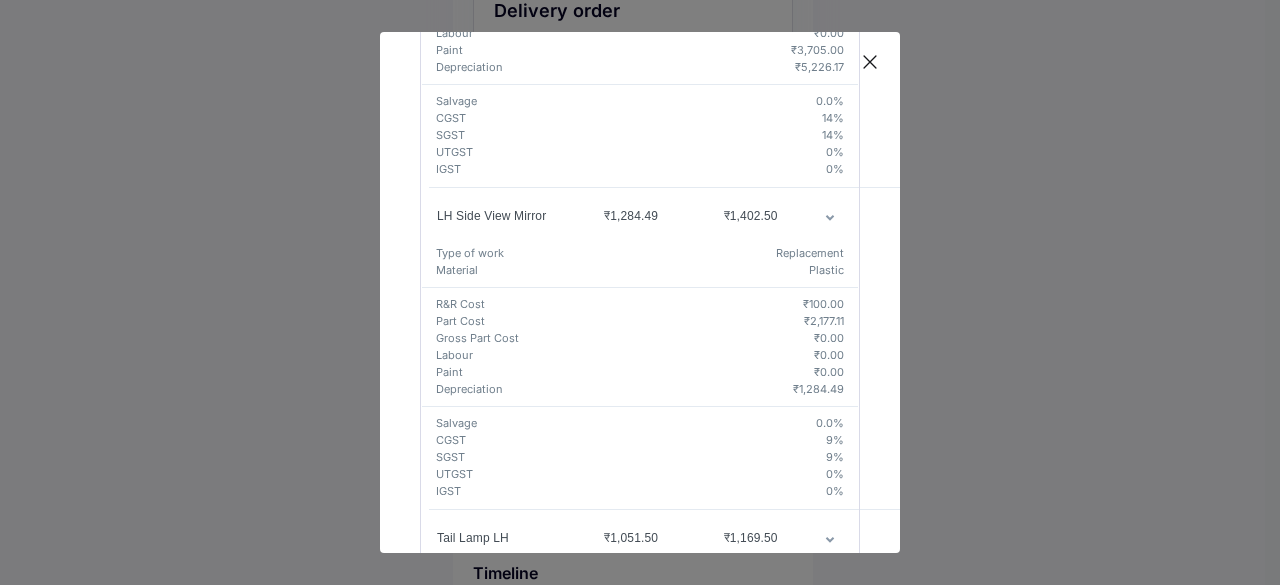 scroll, scrollTop: 653, scrollLeft: 0, axis: vertical 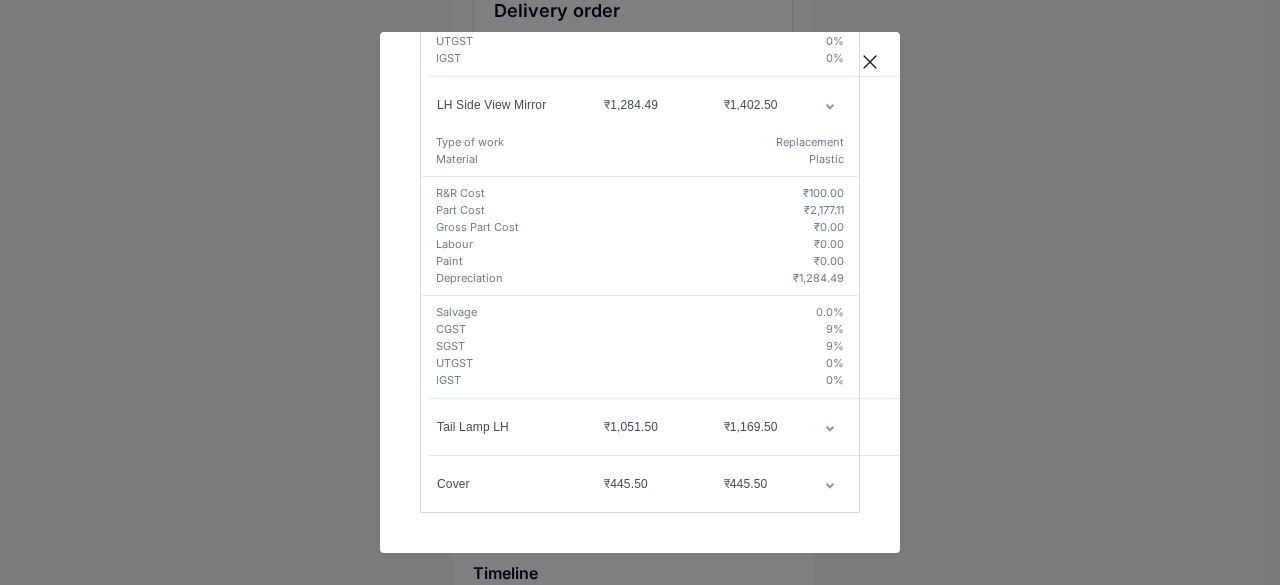 click 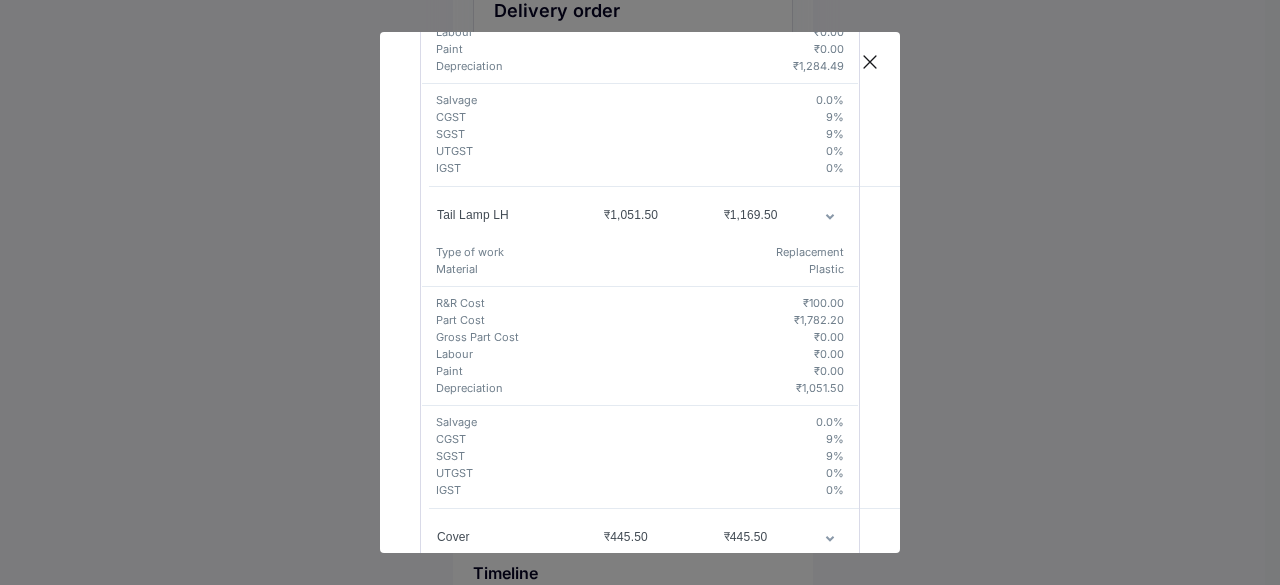 scroll, scrollTop: 917, scrollLeft: 0, axis: vertical 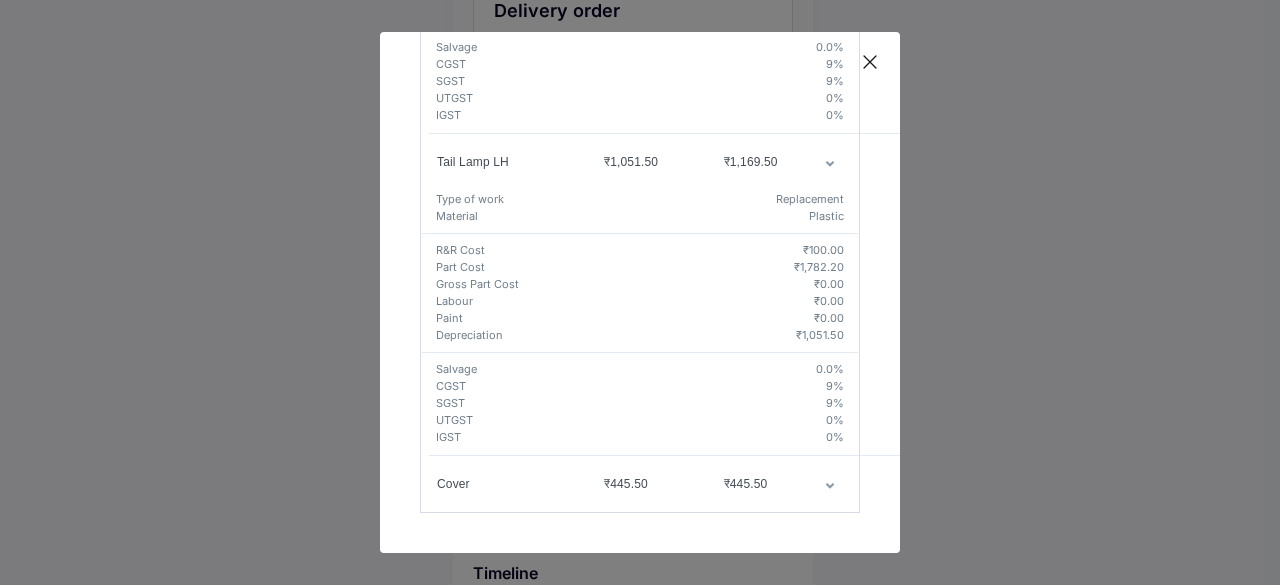 click at bounding box center [834, 484] 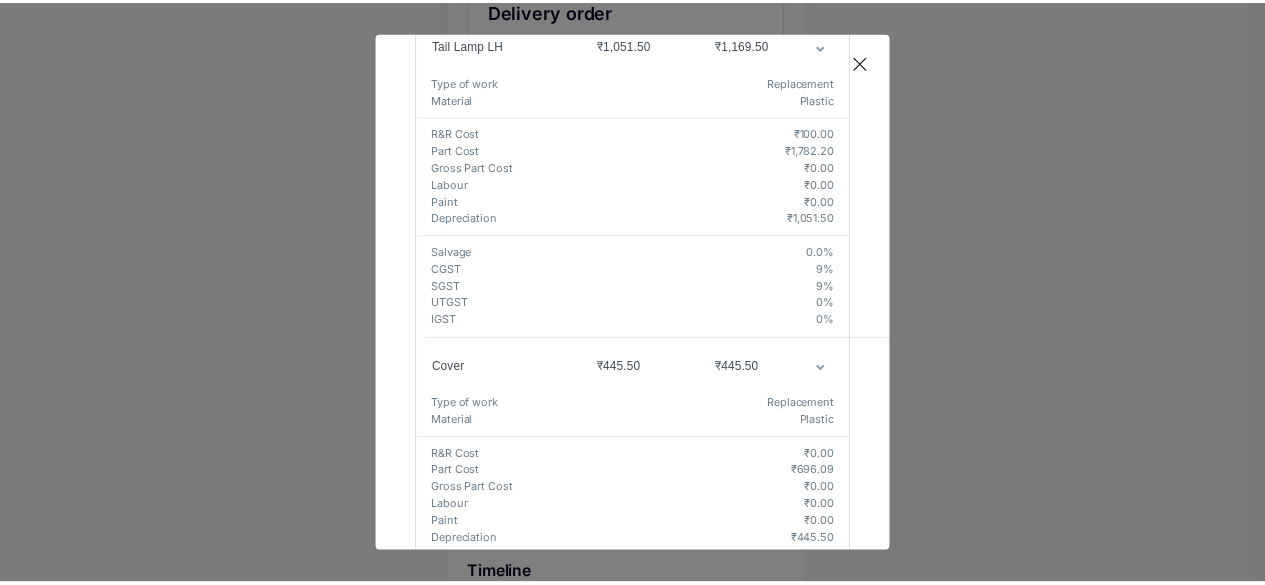 scroll, scrollTop: 1174, scrollLeft: 0, axis: vertical 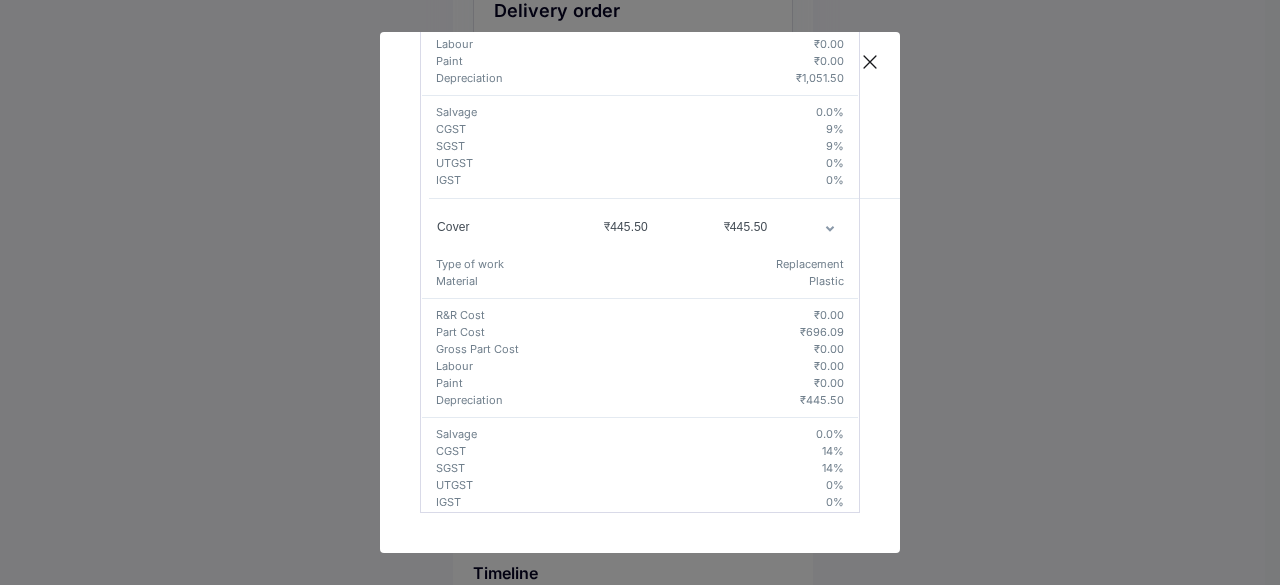 click 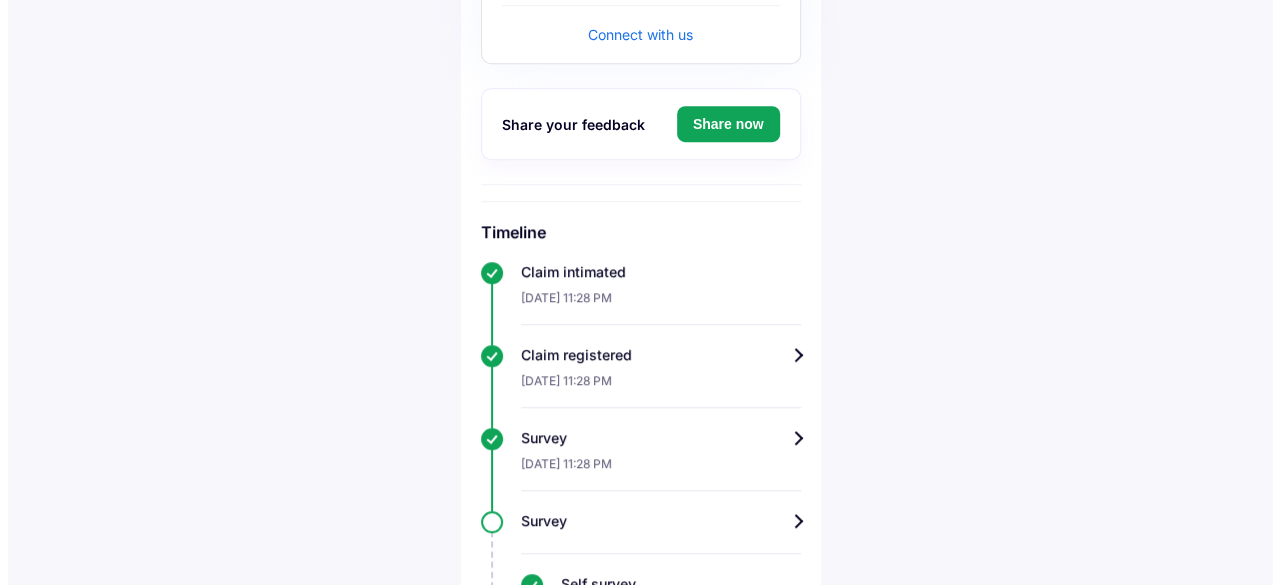 scroll, scrollTop: 241, scrollLeft: 0, axis: vertical 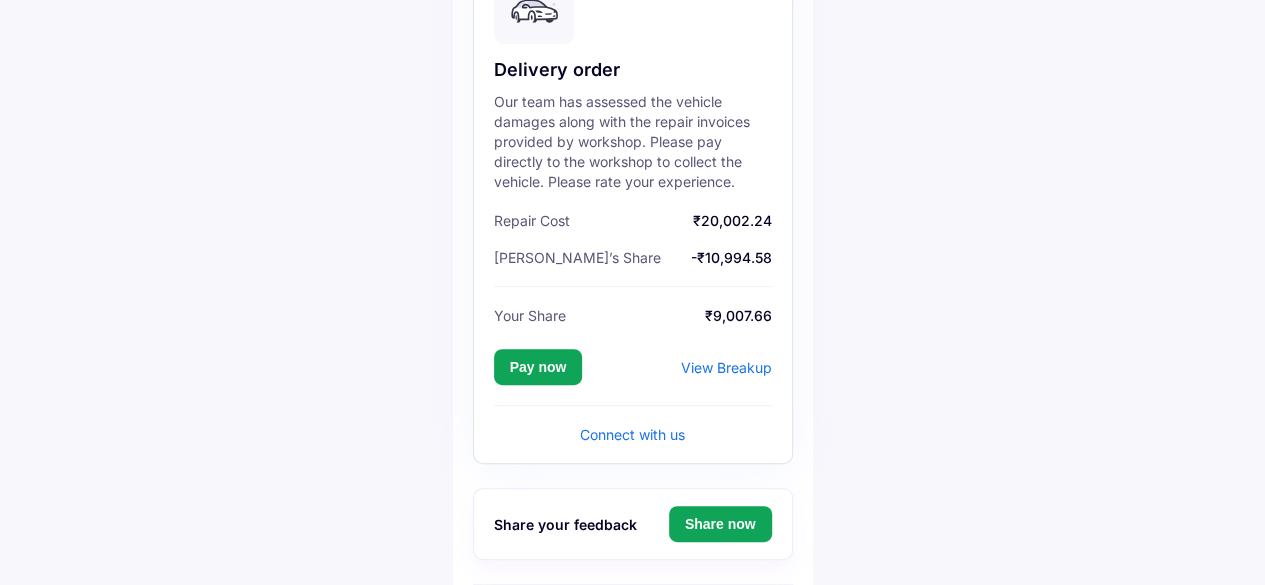 click on "View Breakup" at bounding box center [726, 367] 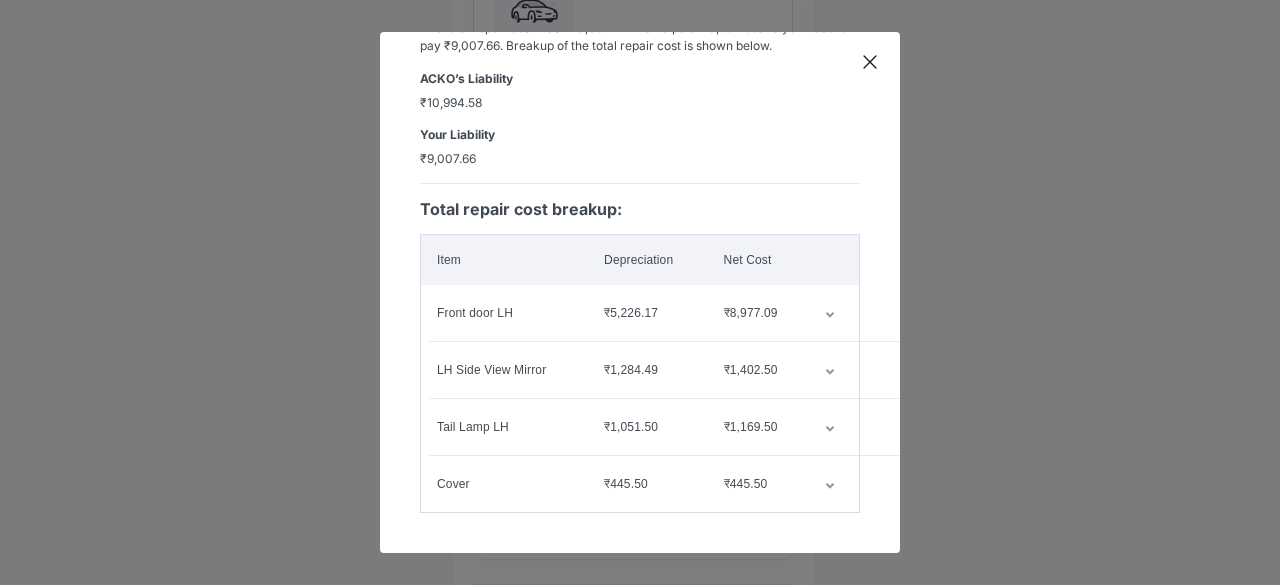 scroll, scrollTop: 124, scrollLeft: 0, axis: vertical 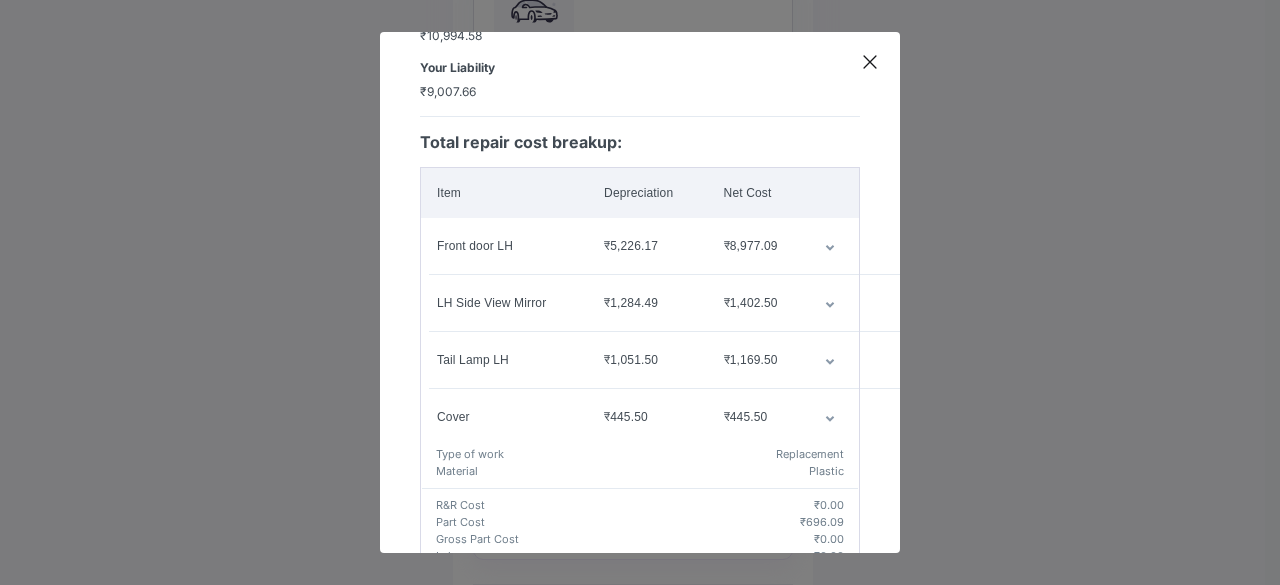 click 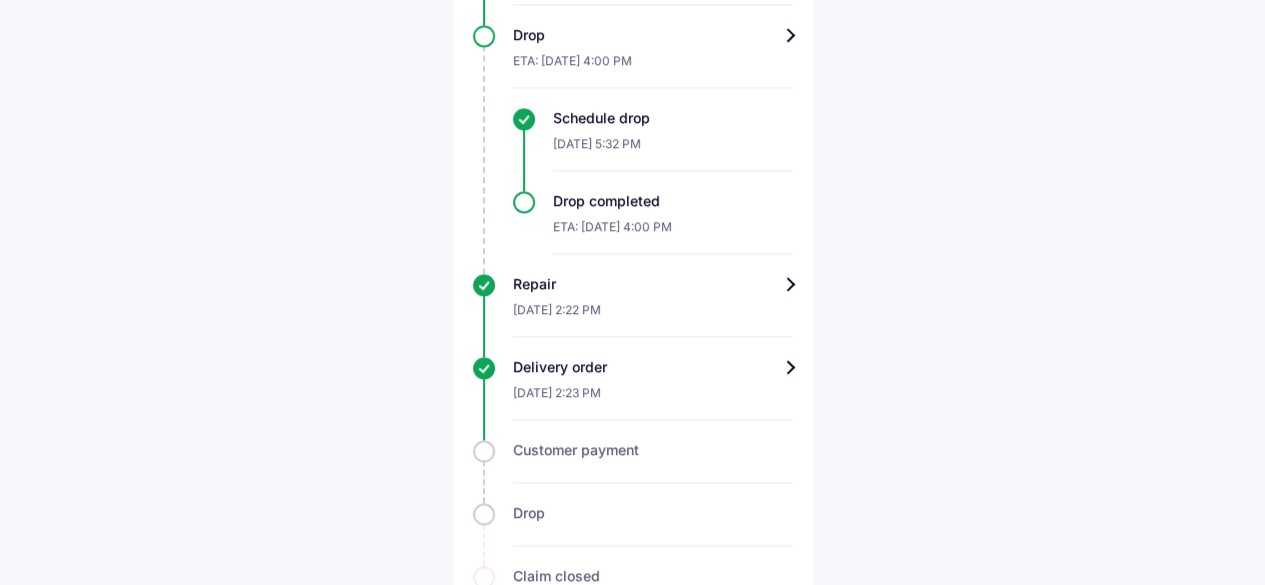 scroll, scrollTop: 1641, scrollLeft: 0, axis: vertical 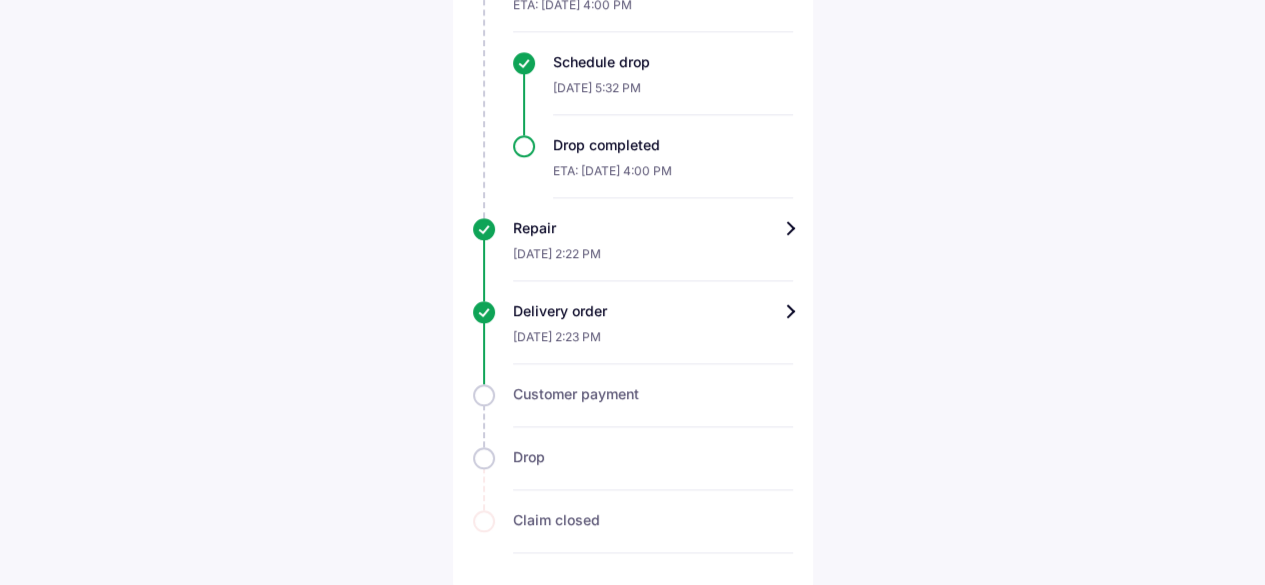 click on "Repair" at bounding box center (653, 228) 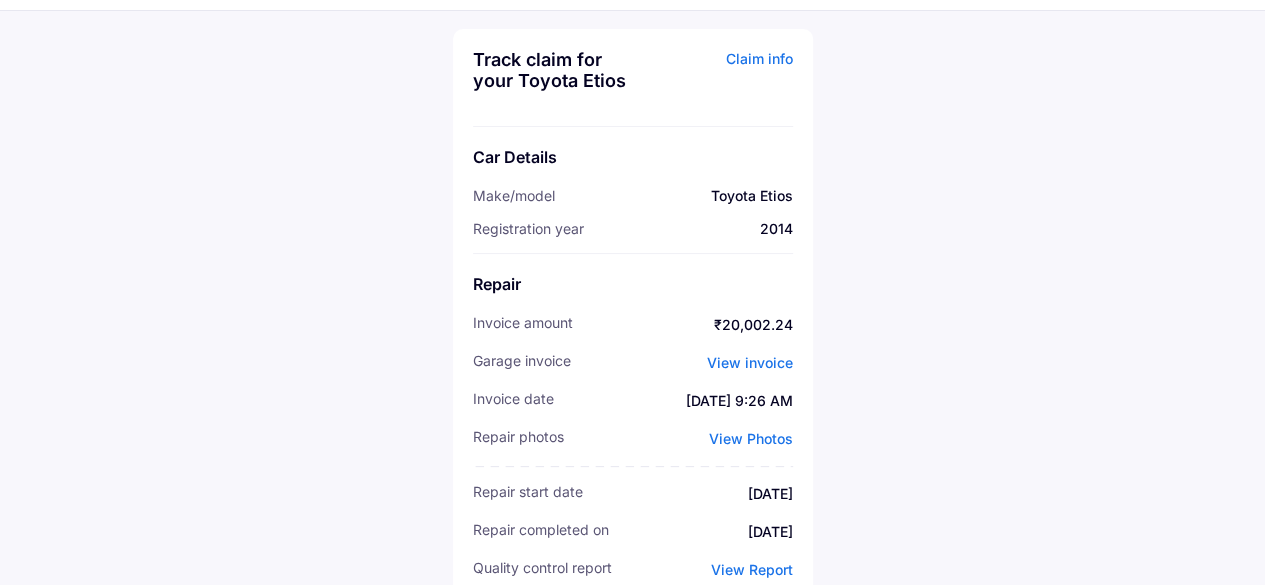 scroll, scrollTop: 96, scrollLeft: 0, axis: vertical 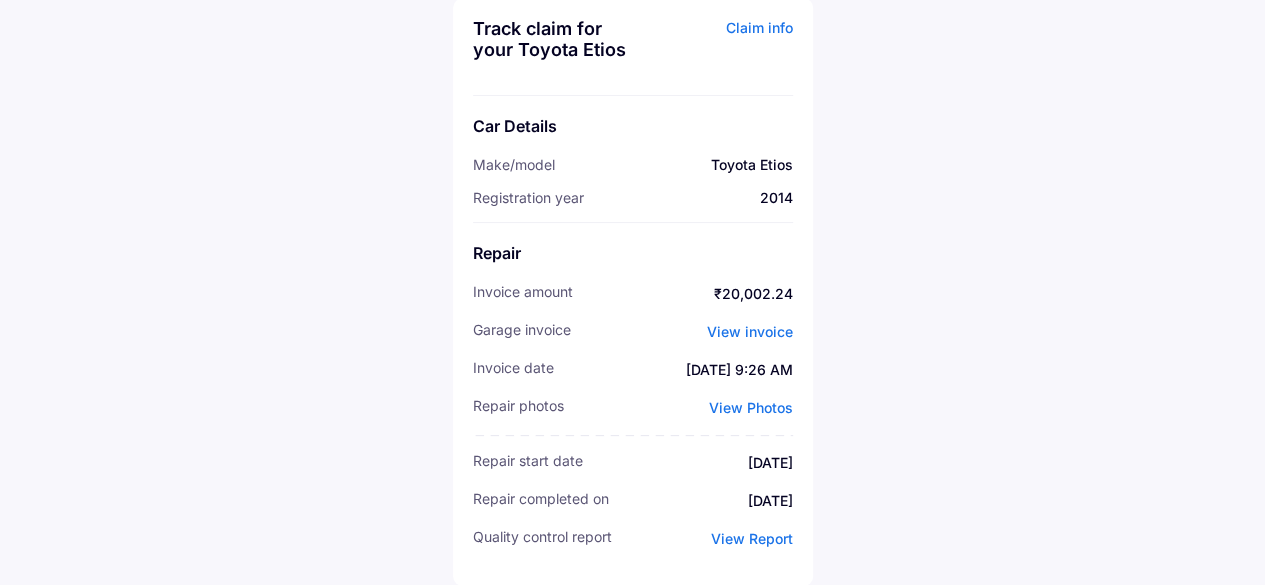 click on "View invoice" at bounding box center [750, 331] 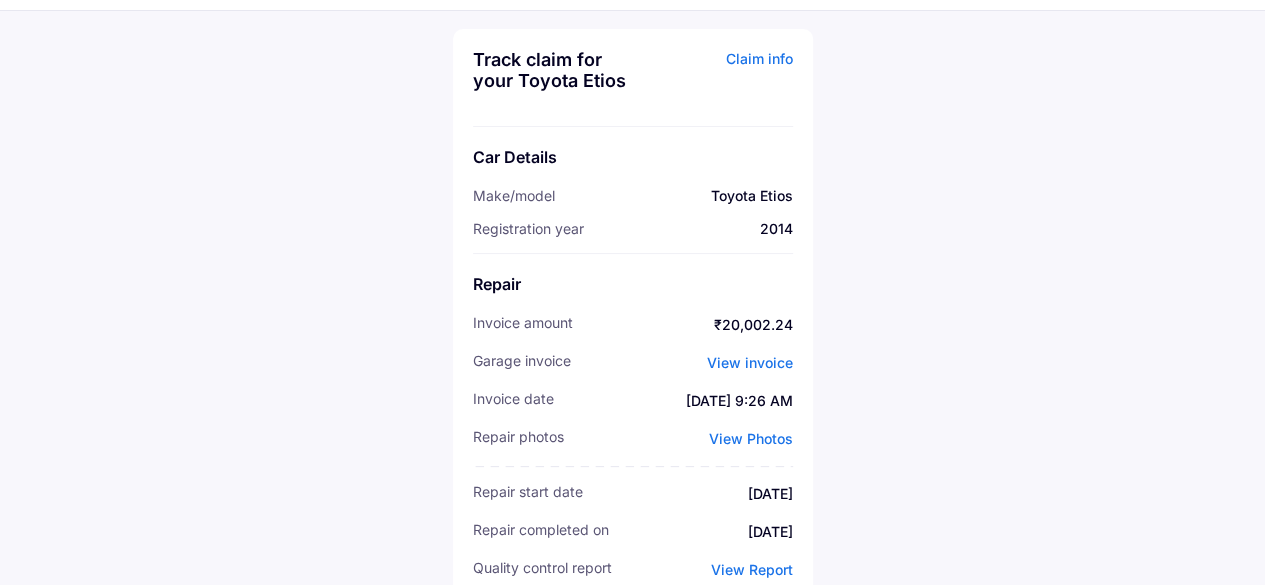 scroll, scrollTop: 96, scrollLeft: 0, axis: vertical 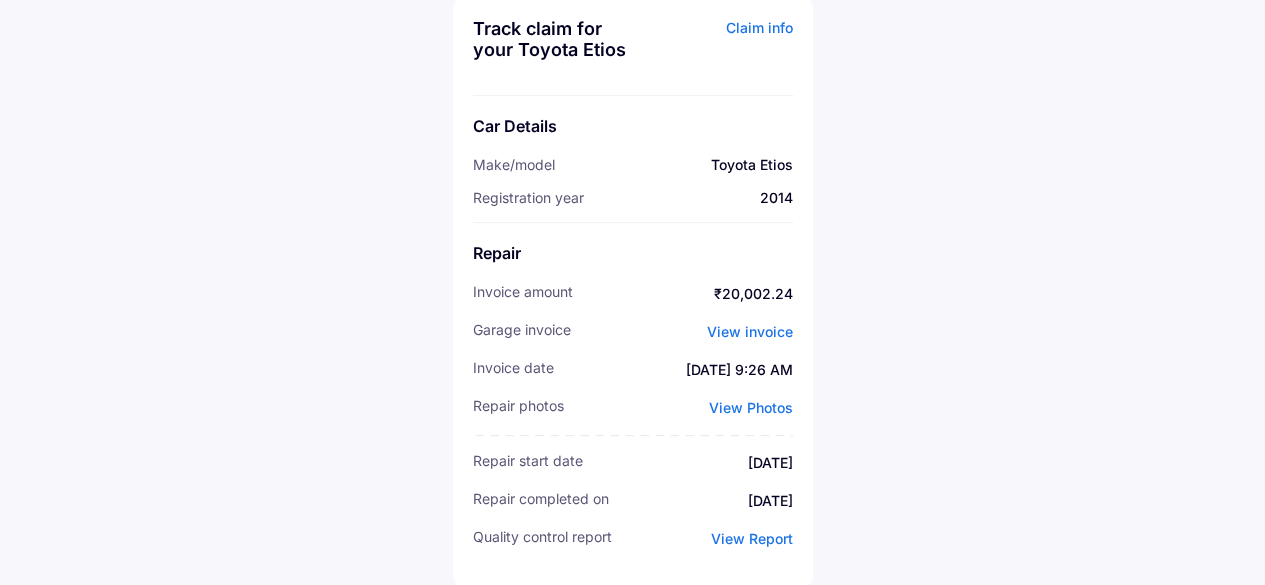click on "View Photos" at bounding box center (751, 407) 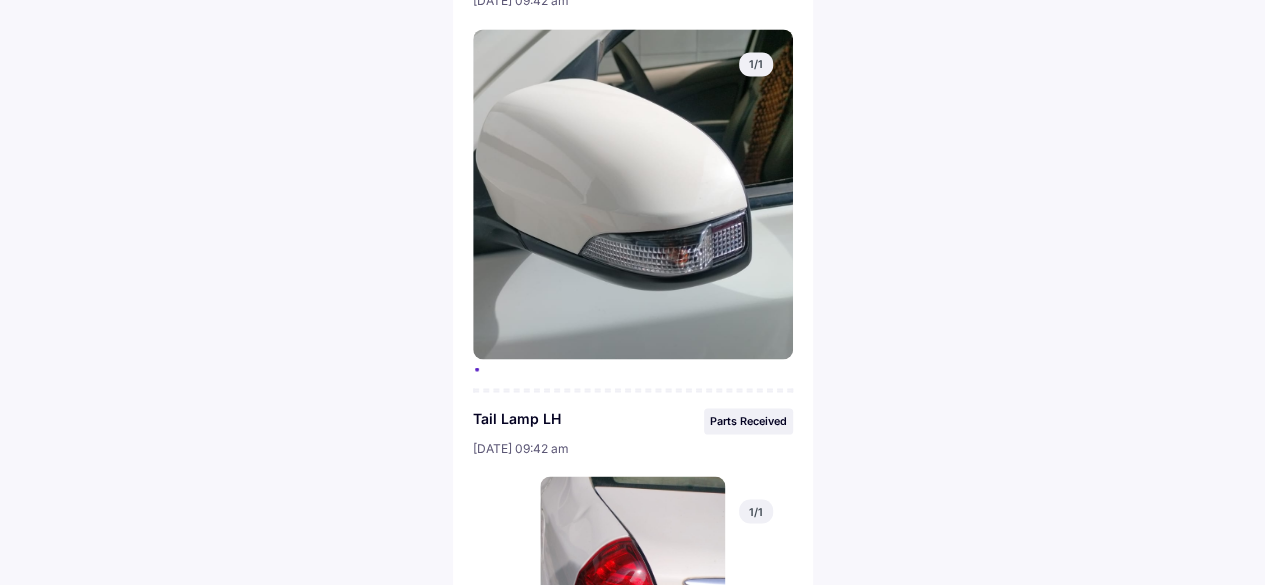 scroll, scrollTop: 1368, scrollLeft: 0, axis: vertical 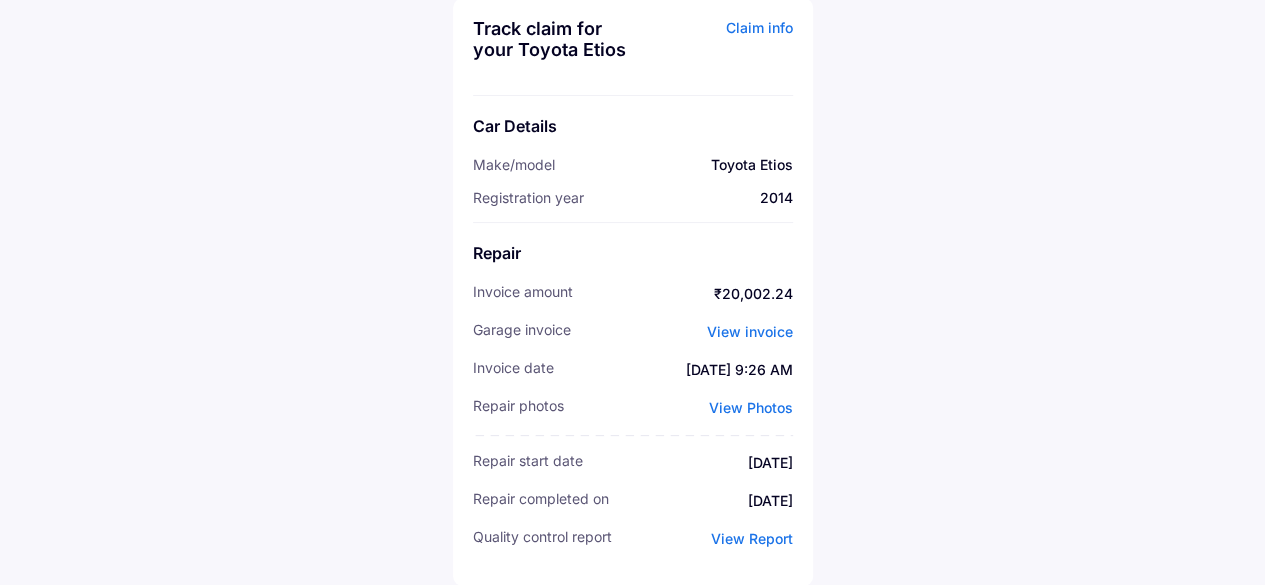 click on "View Report" at bounding box center [752, 538] 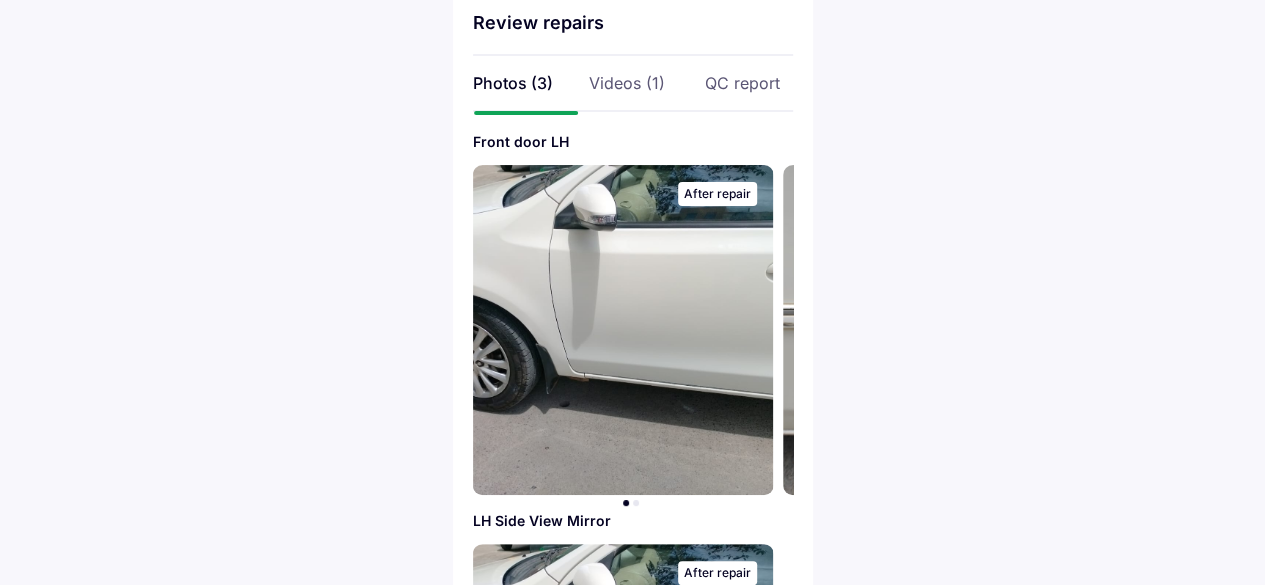 scroll, scrollTop: 100, scrollLeft: 0, axis: vertical 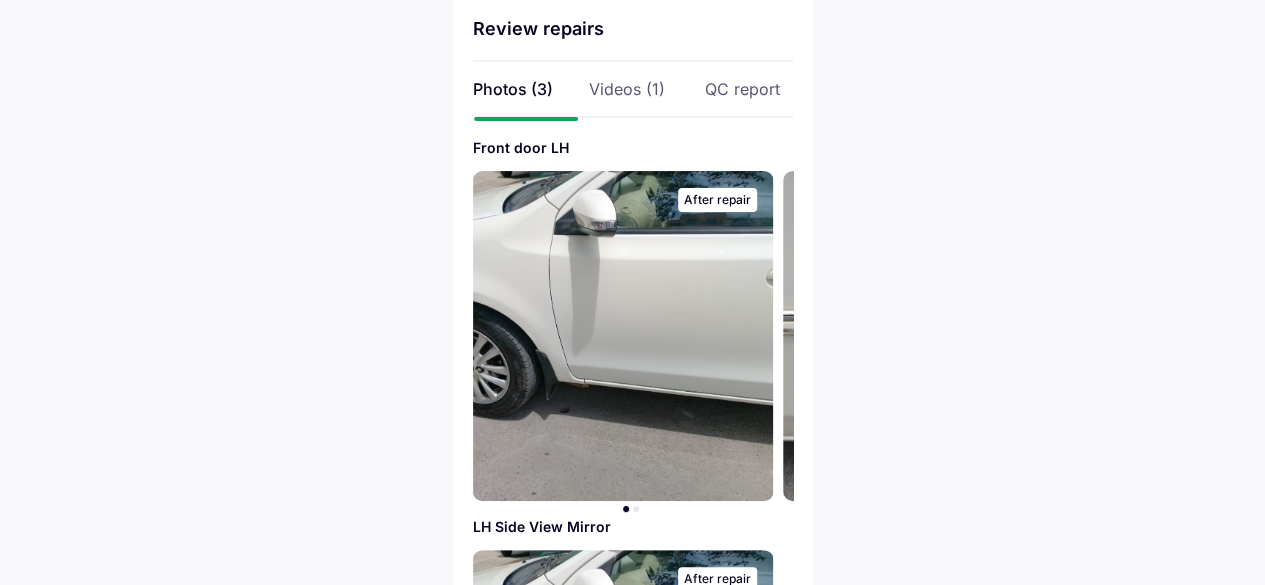 click at bounding box center [622, 336] 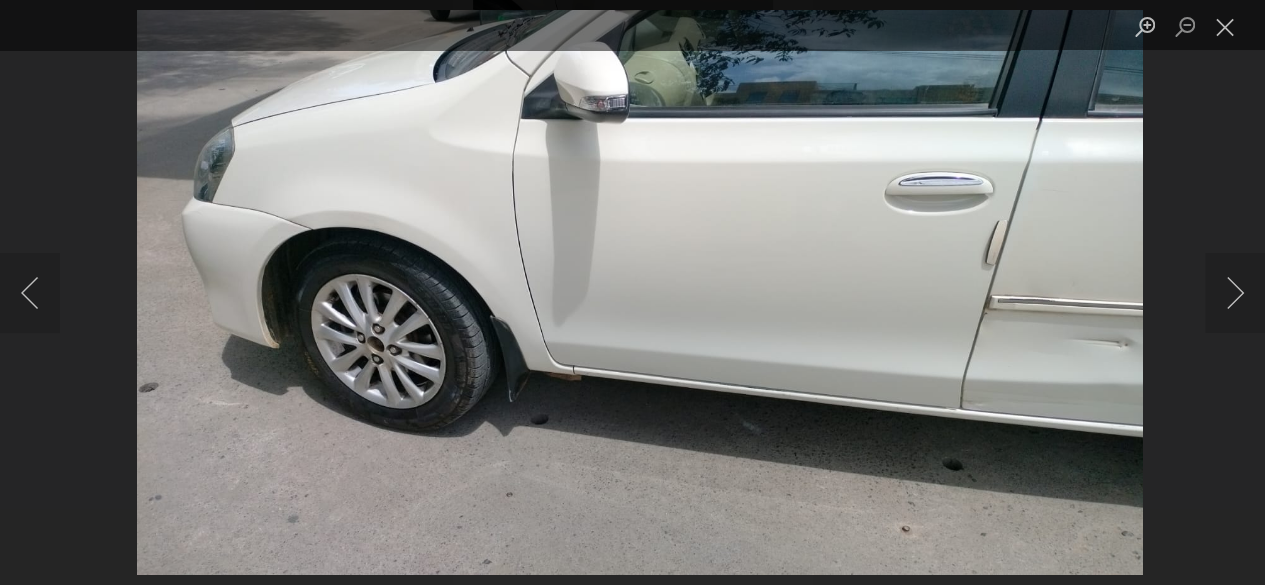 scroll, scrollTop: 804, scrollLeft: 0, axis: vertical 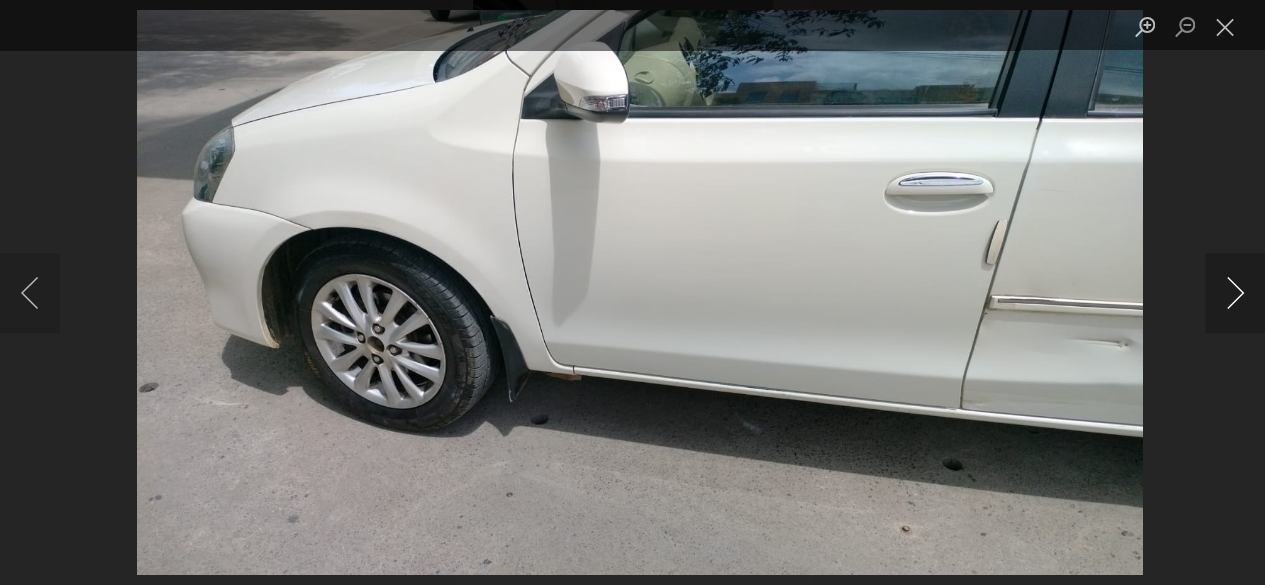 click at bounding box center (1235, 293) 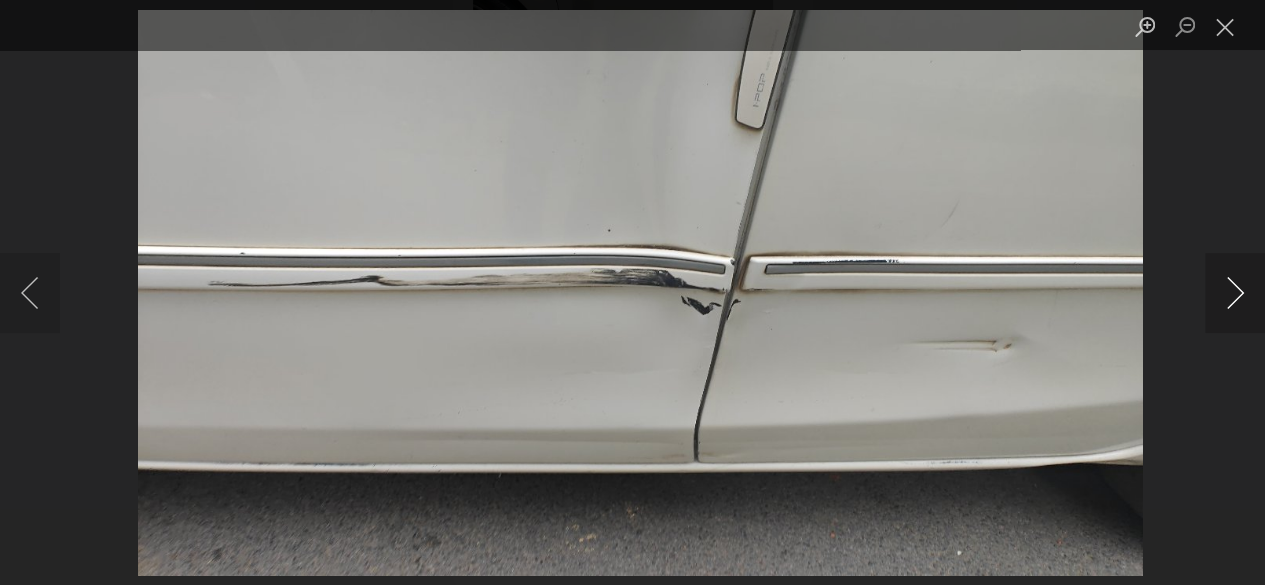 click at bounding box center [1235, 293] 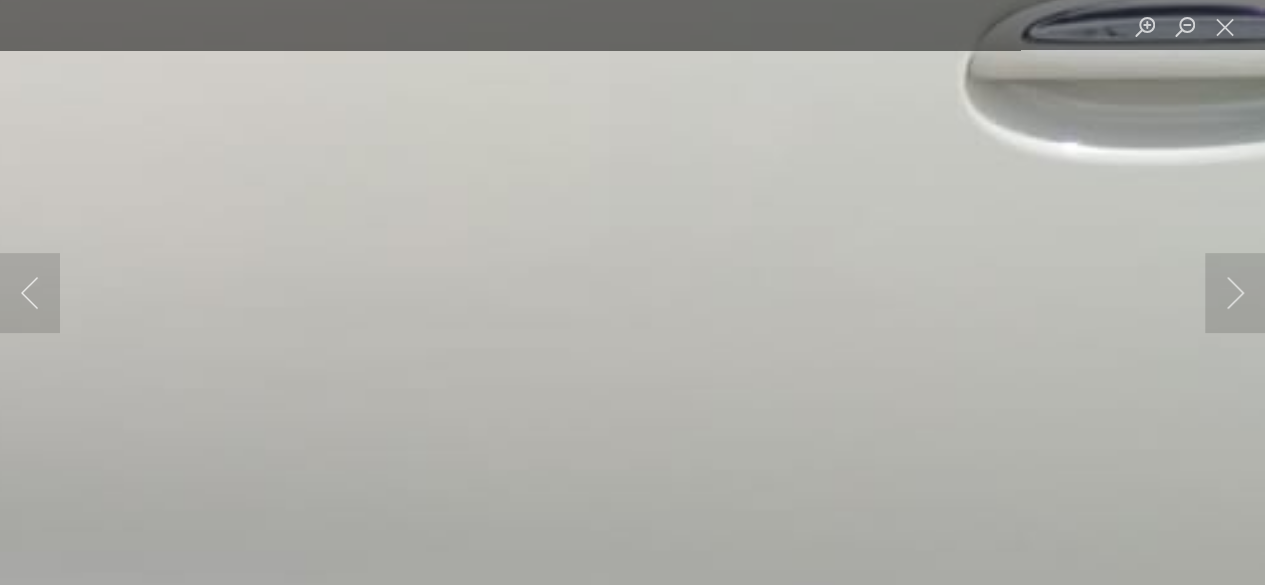 scroll, scrollTop: 804, scrollLeft: 0, axis: vertical 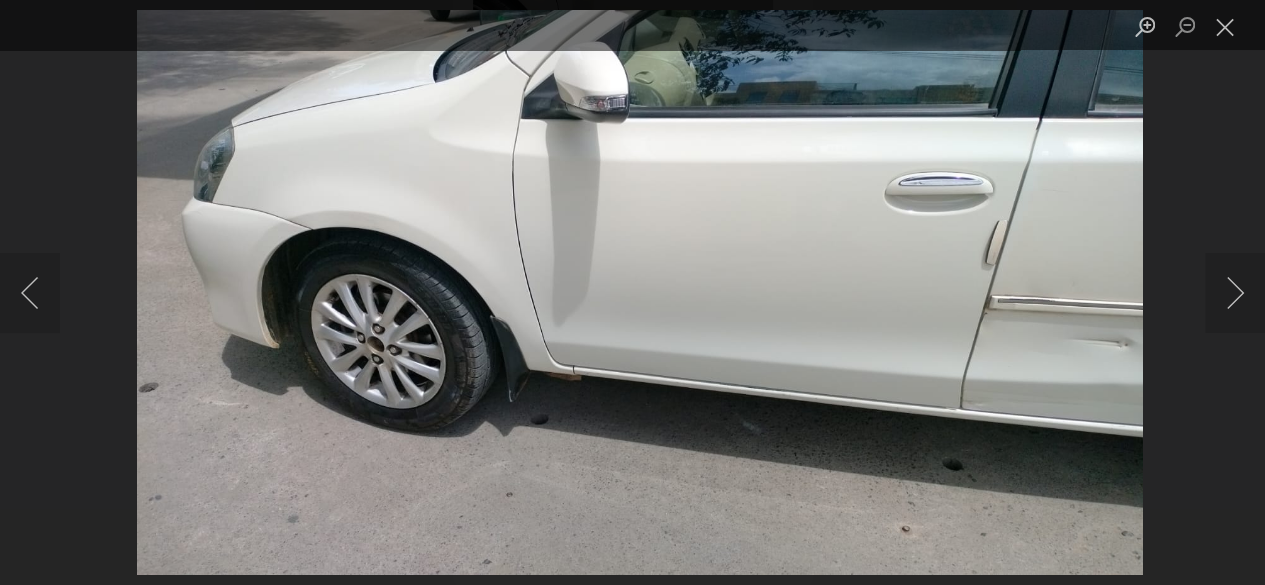 click at bounding box center [640, 292] 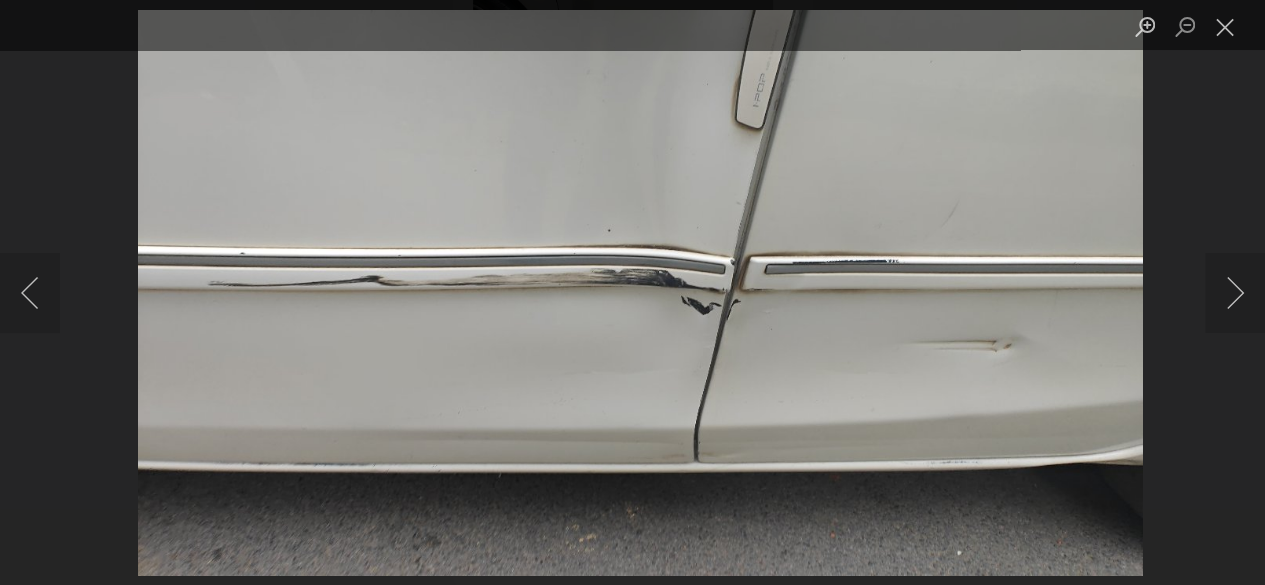 click at bounding box center (632, 292) 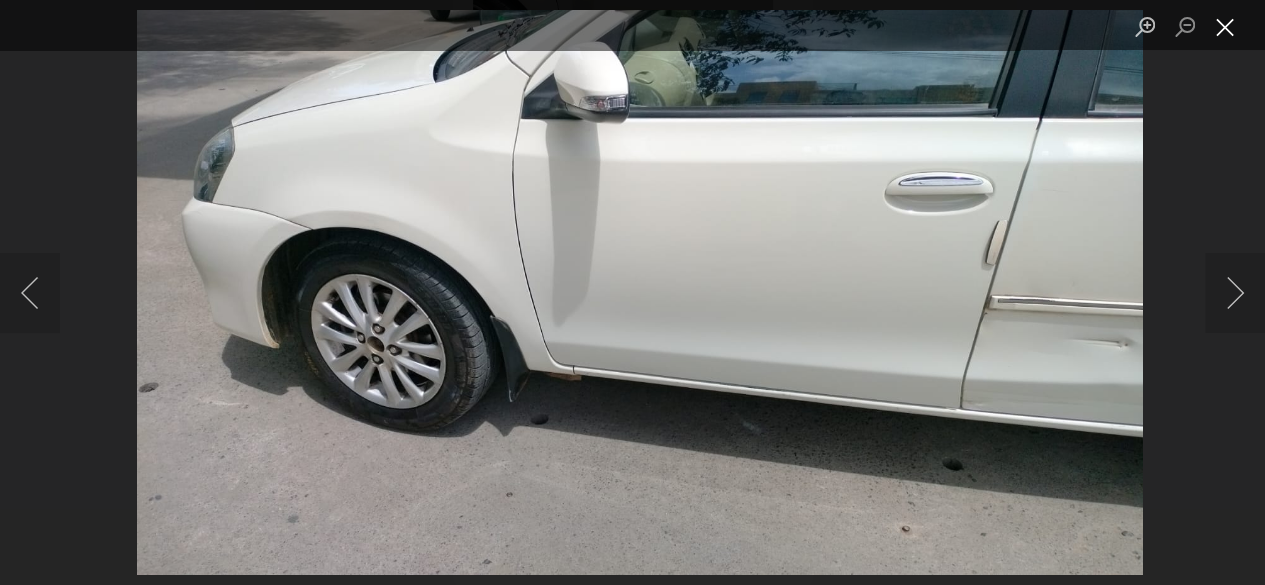 click at bounding box center [1225, 26] 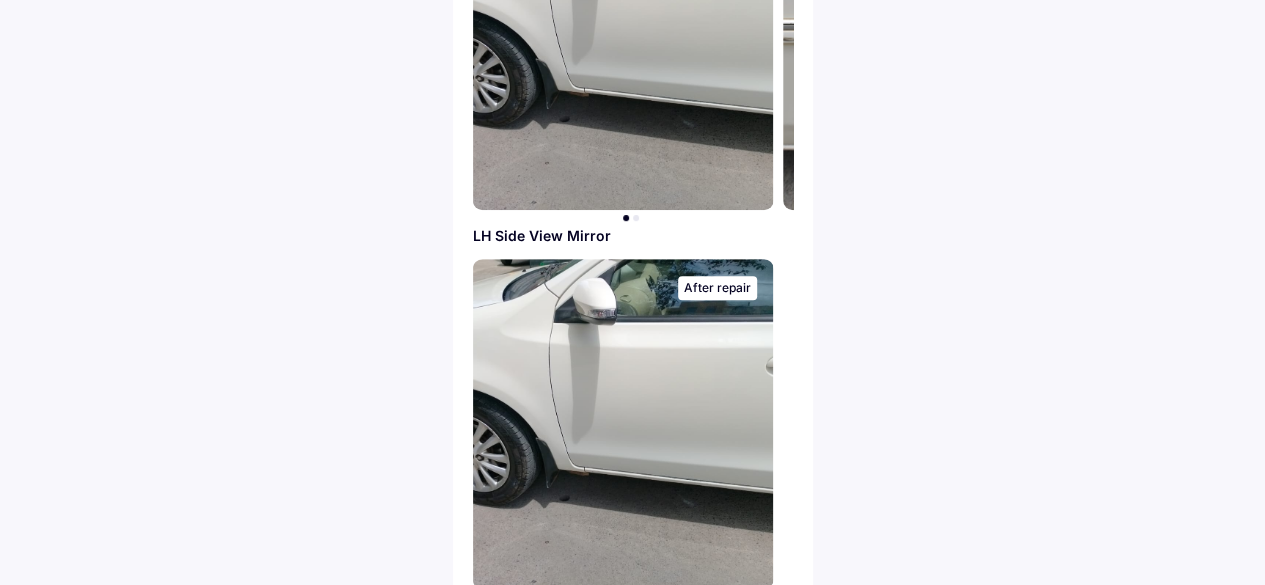 scroll, scrollTop: 404, scrollLeft: 0, axis: vertical 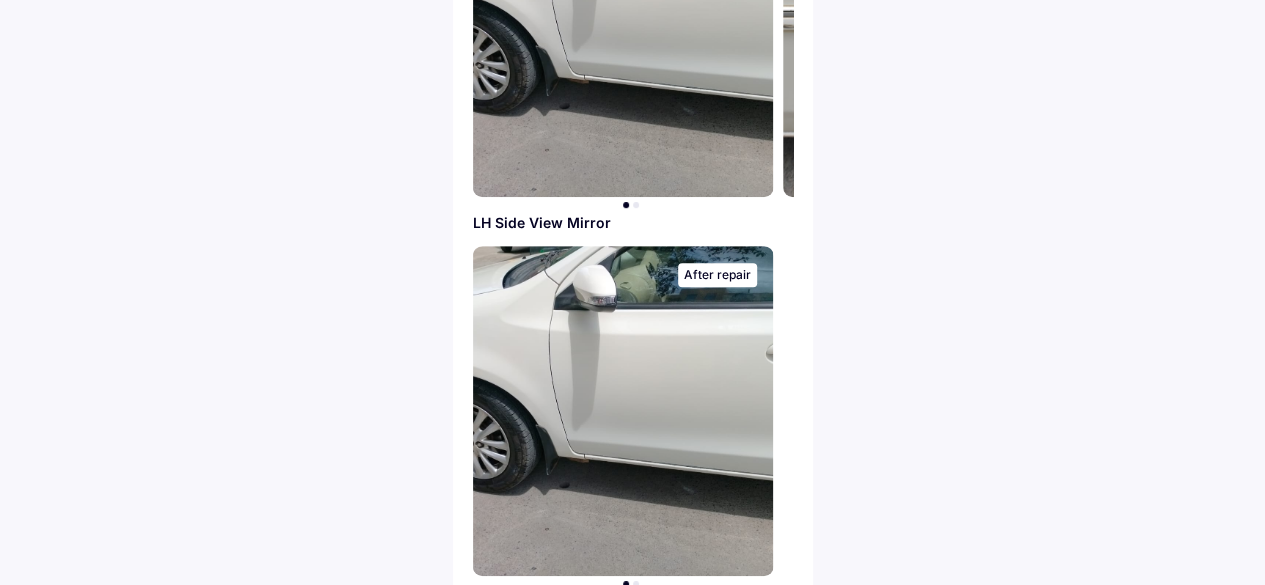 click at bounding box center (622, 411) 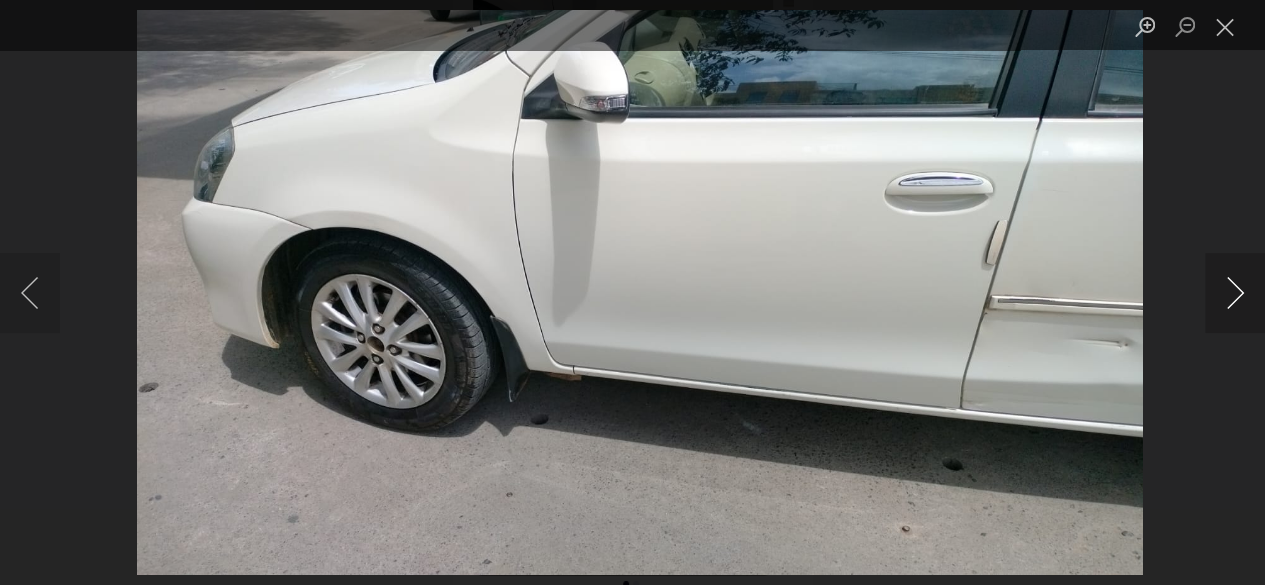 click at bounding box center [1235, 293] 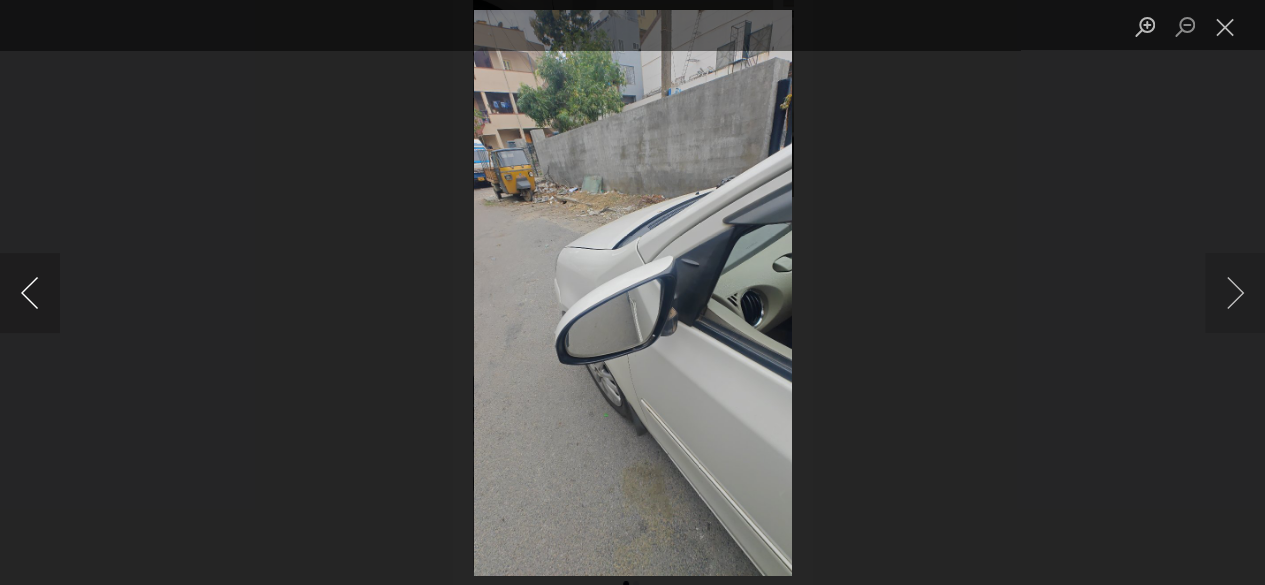 click at bounding box center [30, 293] 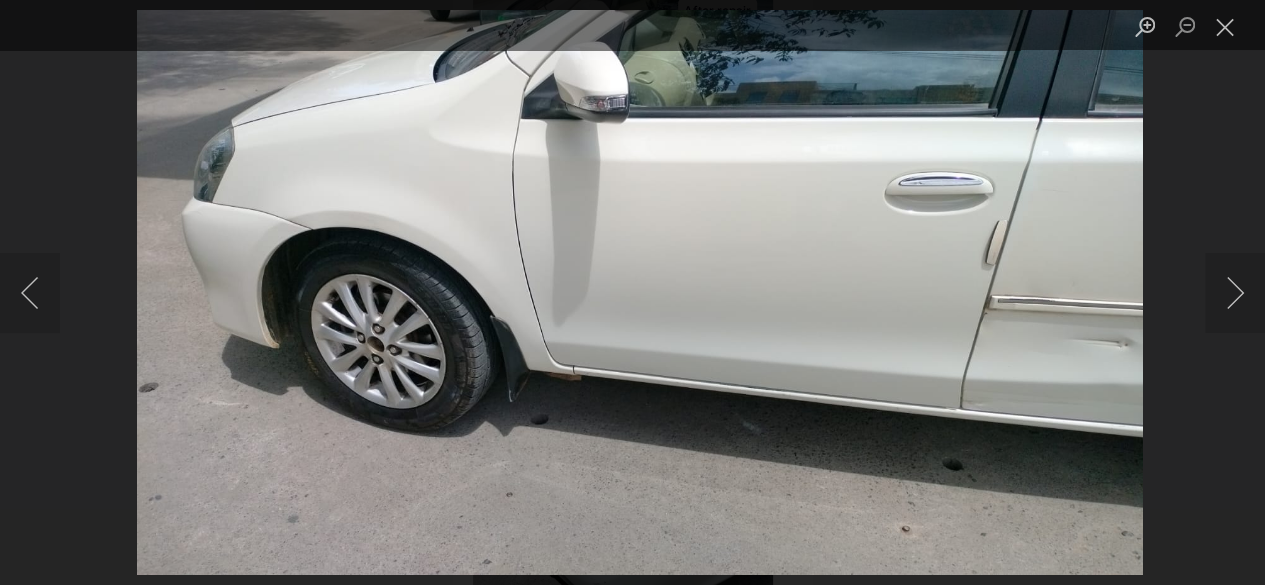 scroll, scrollTop: 804, scrollLeft: 0, axis: vertical 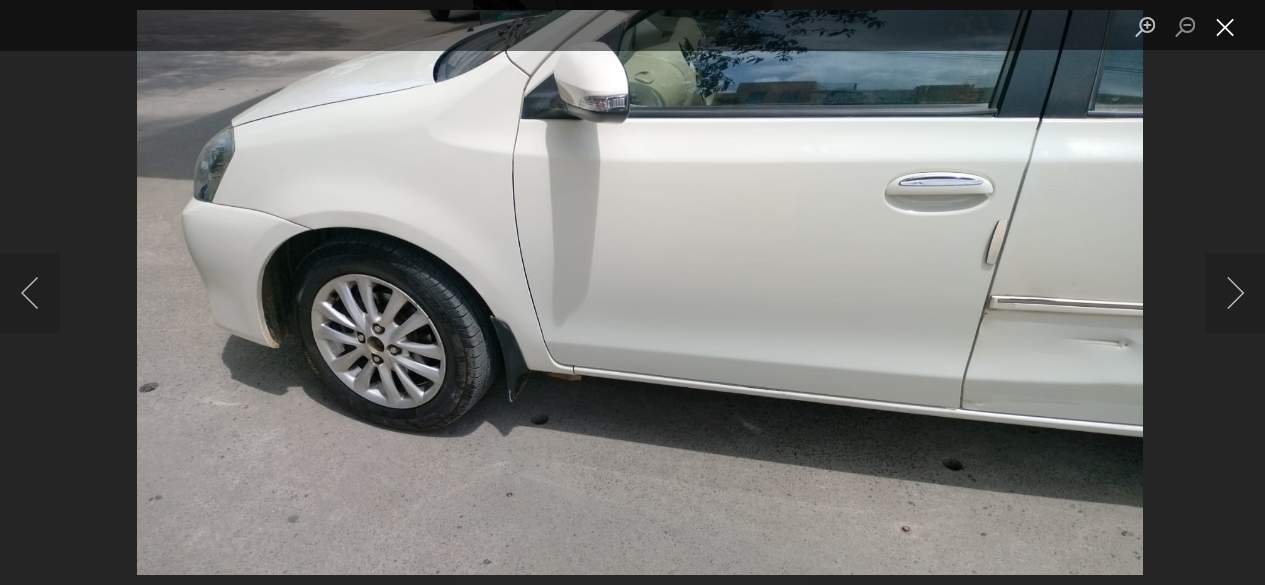 click at bounding box center (1225, 26) 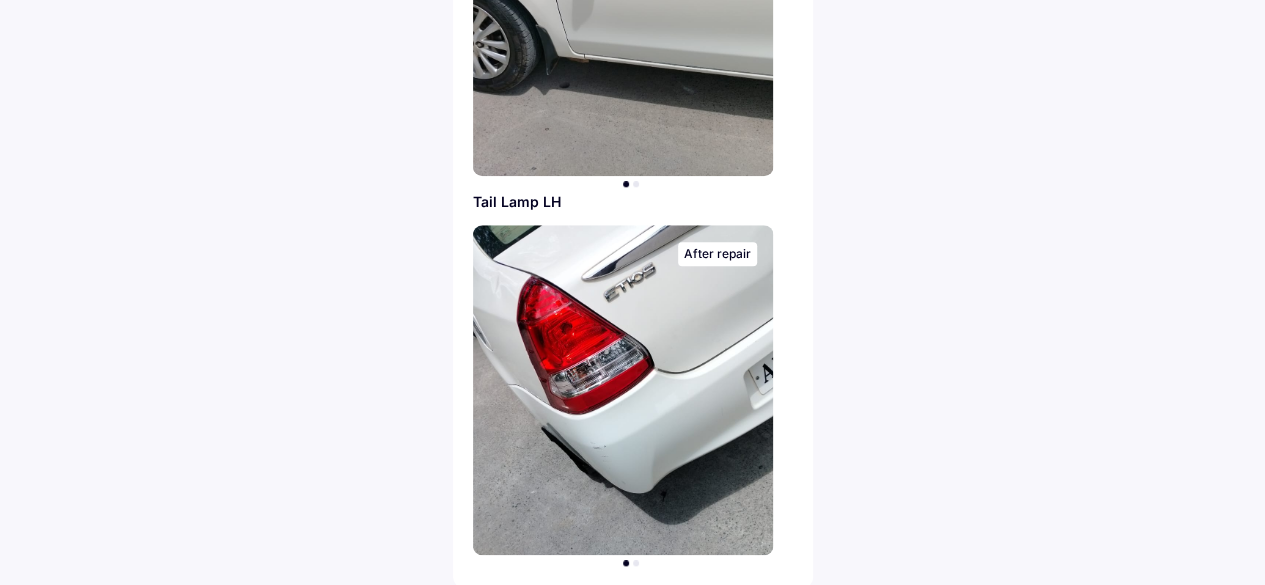 click at bounding box center (622, 390) 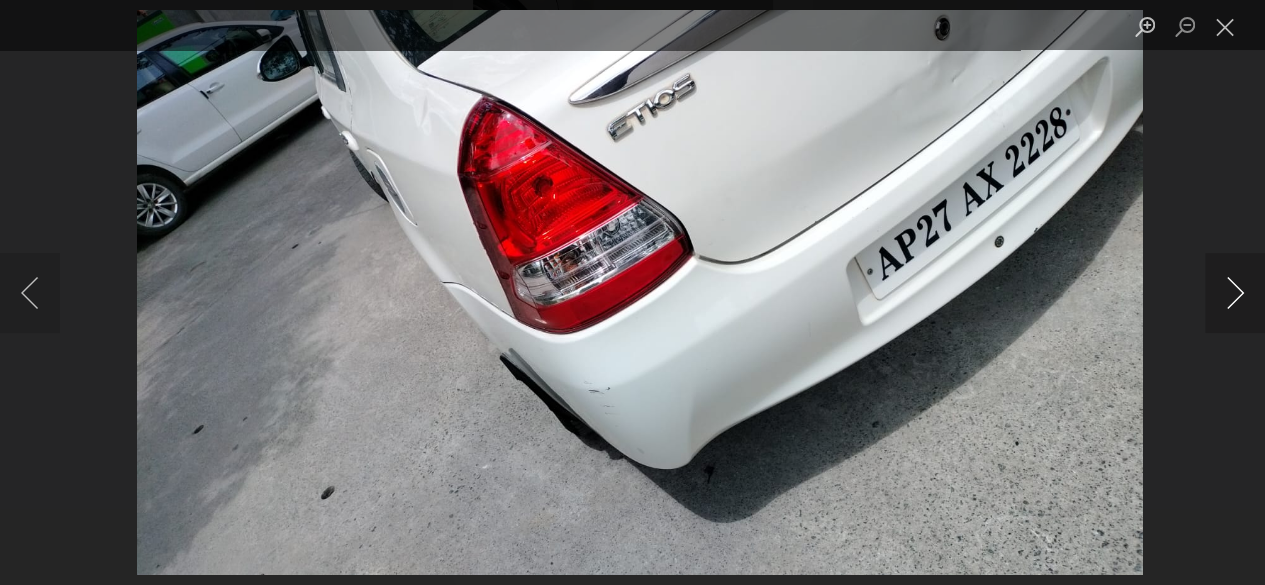 click at bounding box center (1235, 293) 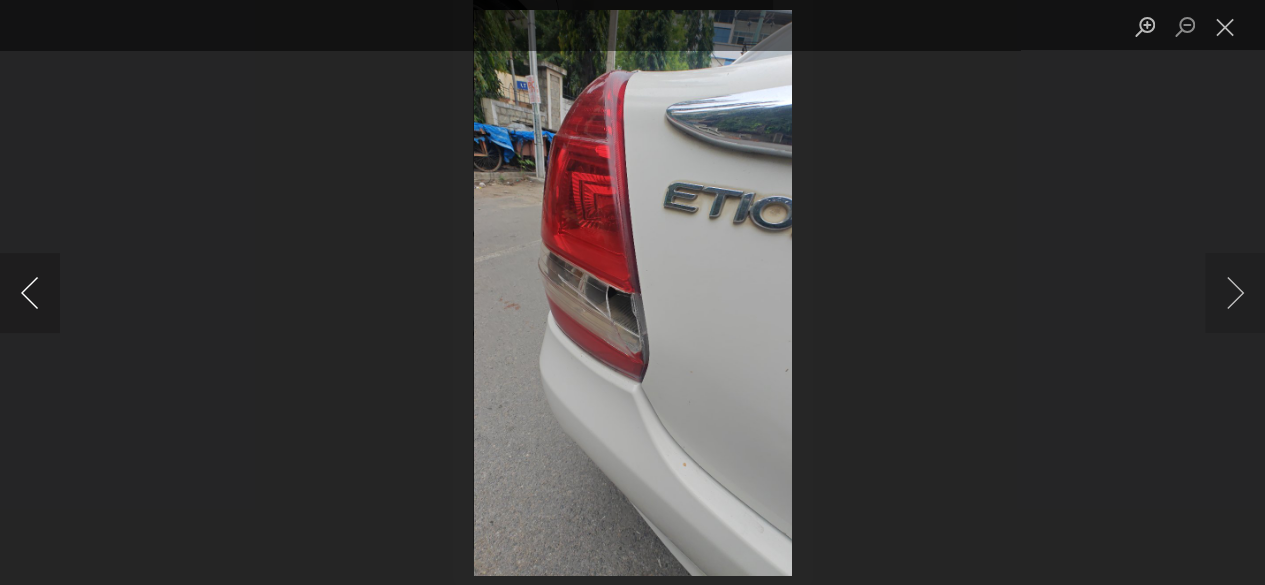 click at bounding box center (30, 293) 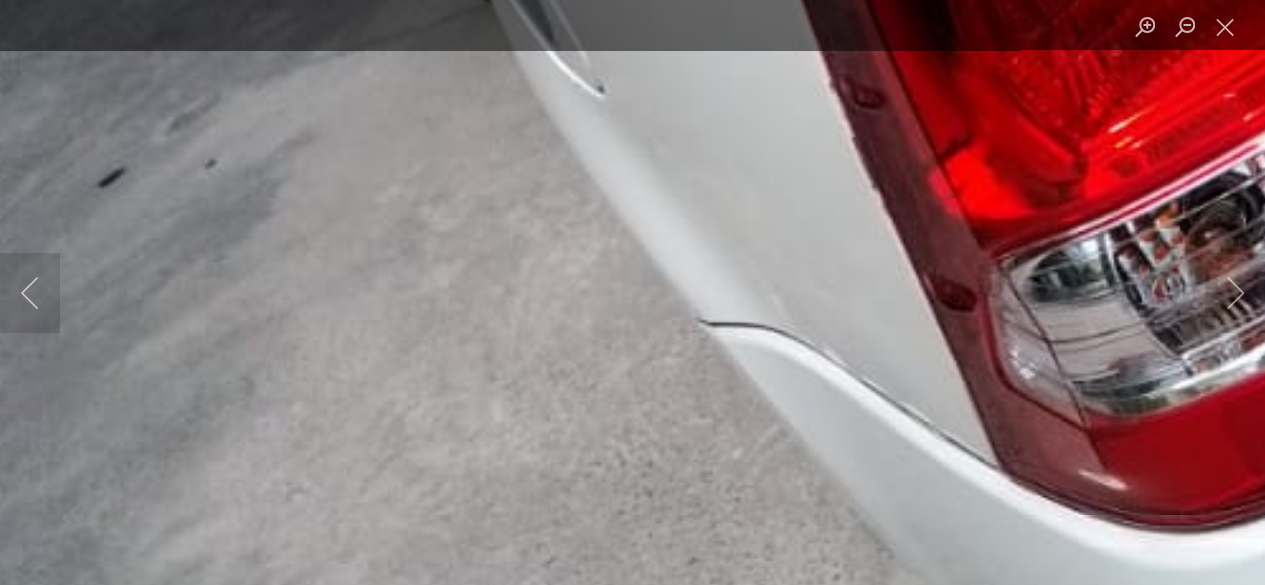 scroll, scrollTop: 804, scrollLeft: 0, axis: vertical 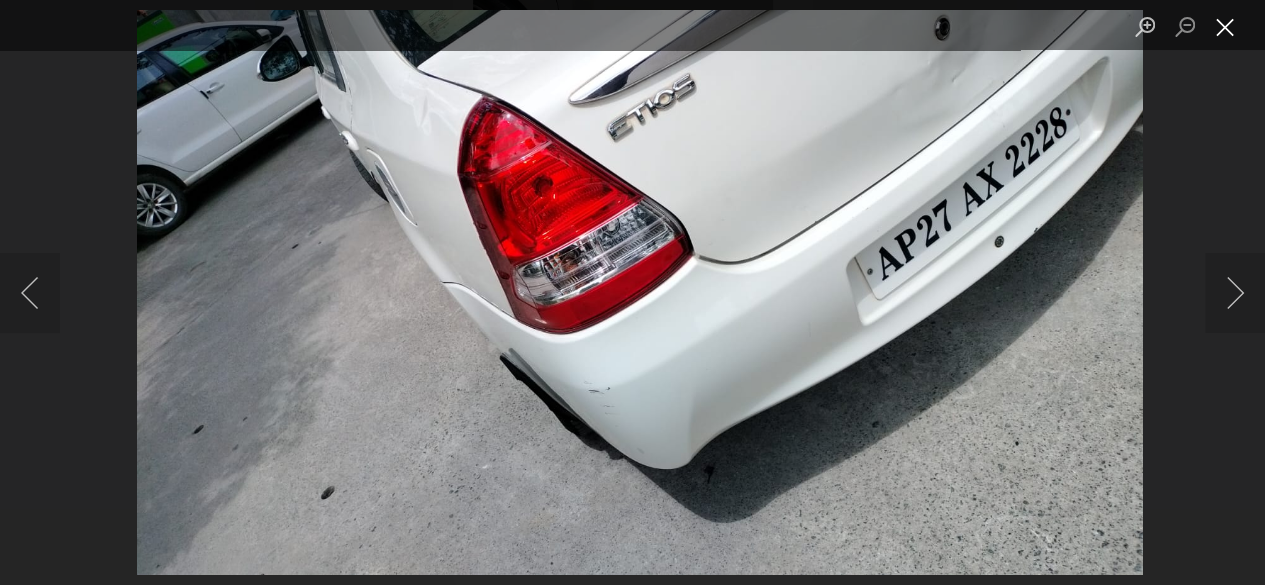 click at bounding box center (1225, 26) 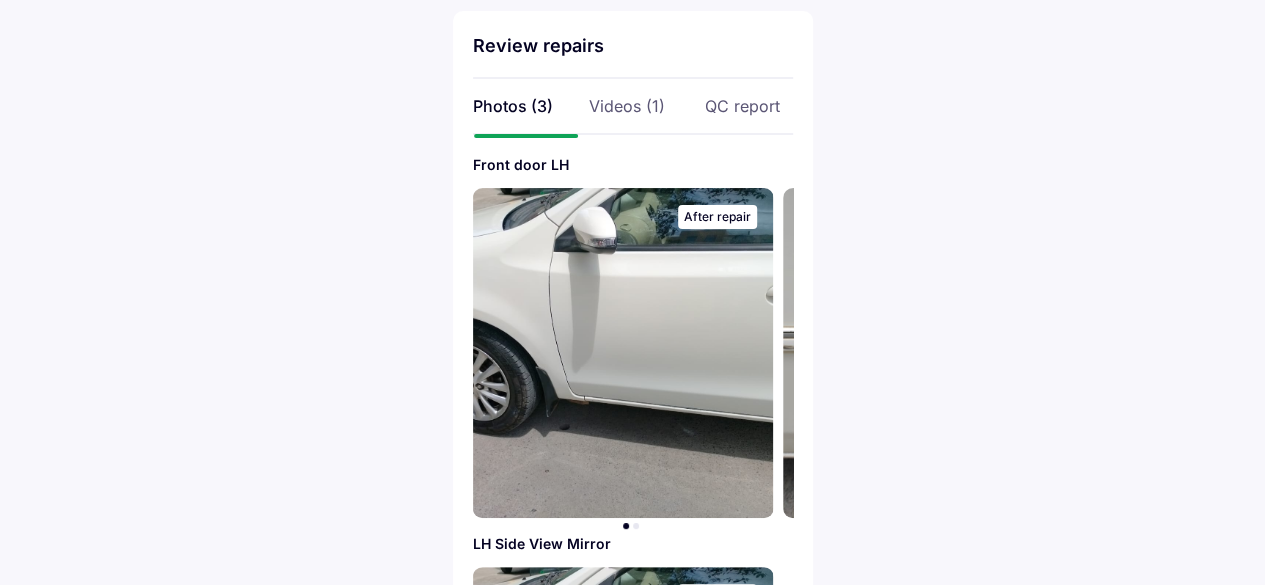 scroll, scrollTop: 0, scrollLeft: 0, axis: both 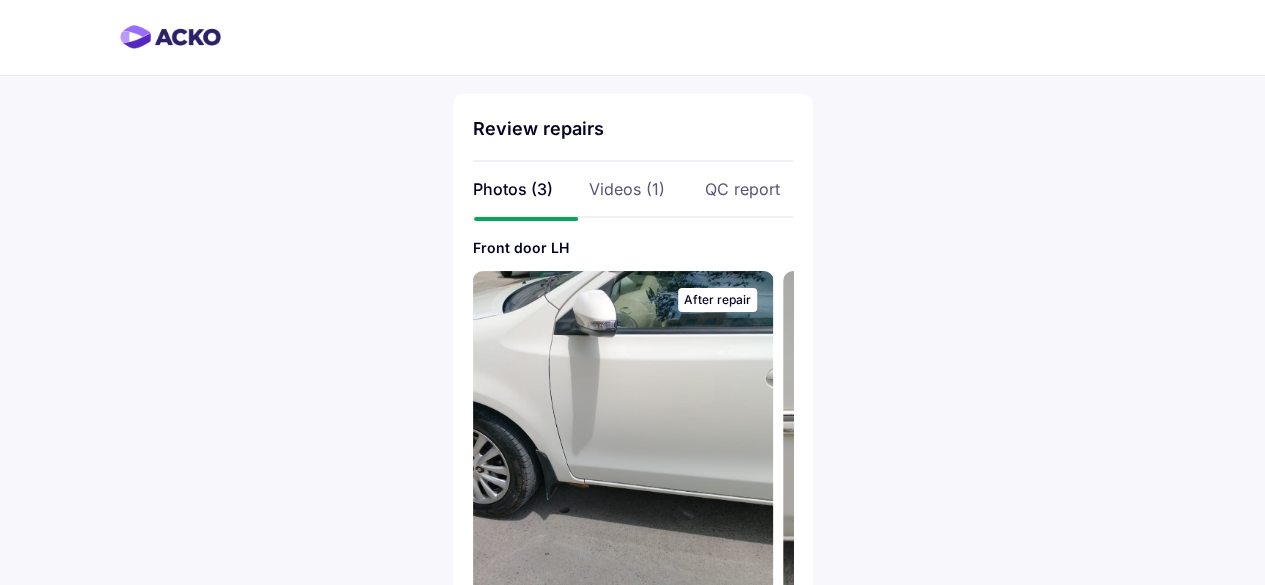 click on "Videos  (1)" at bounding box center [633, 189] 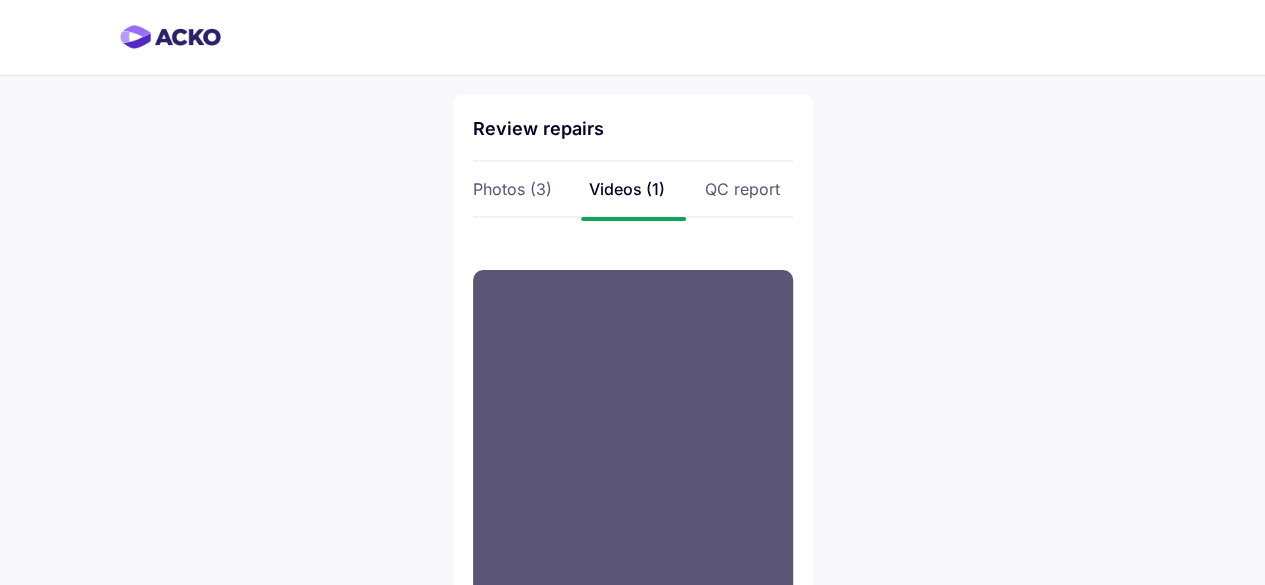 scroll, scrollTop: 37, scrollLeft: 0, axis: vertical 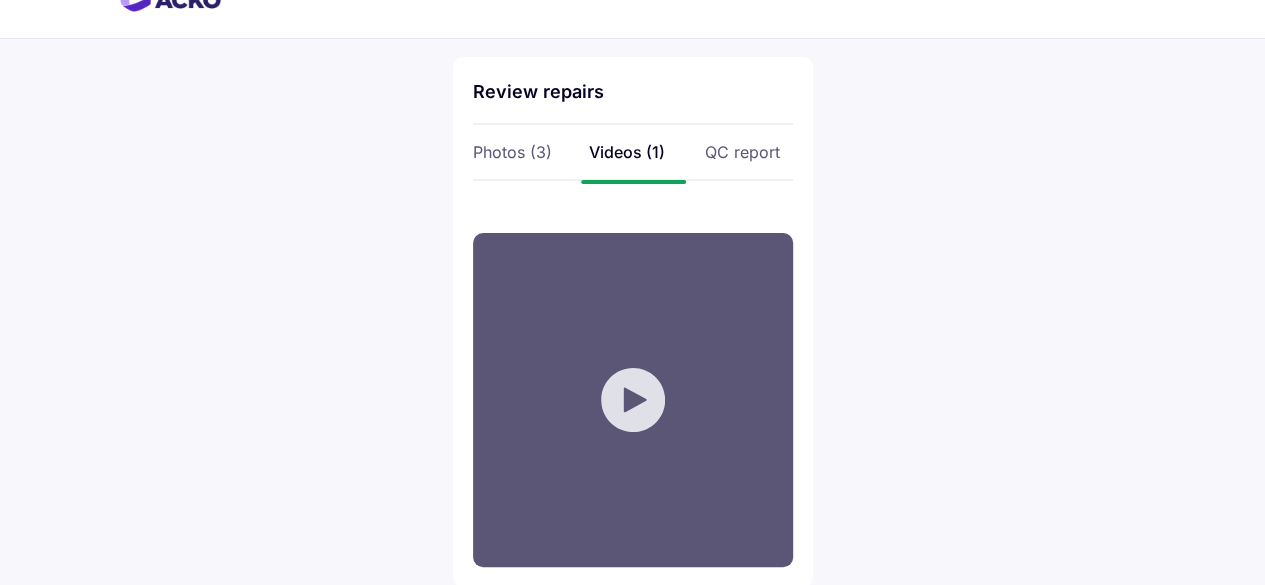click on "Your browser does not support the video tag." at bounding box center (633, 400) 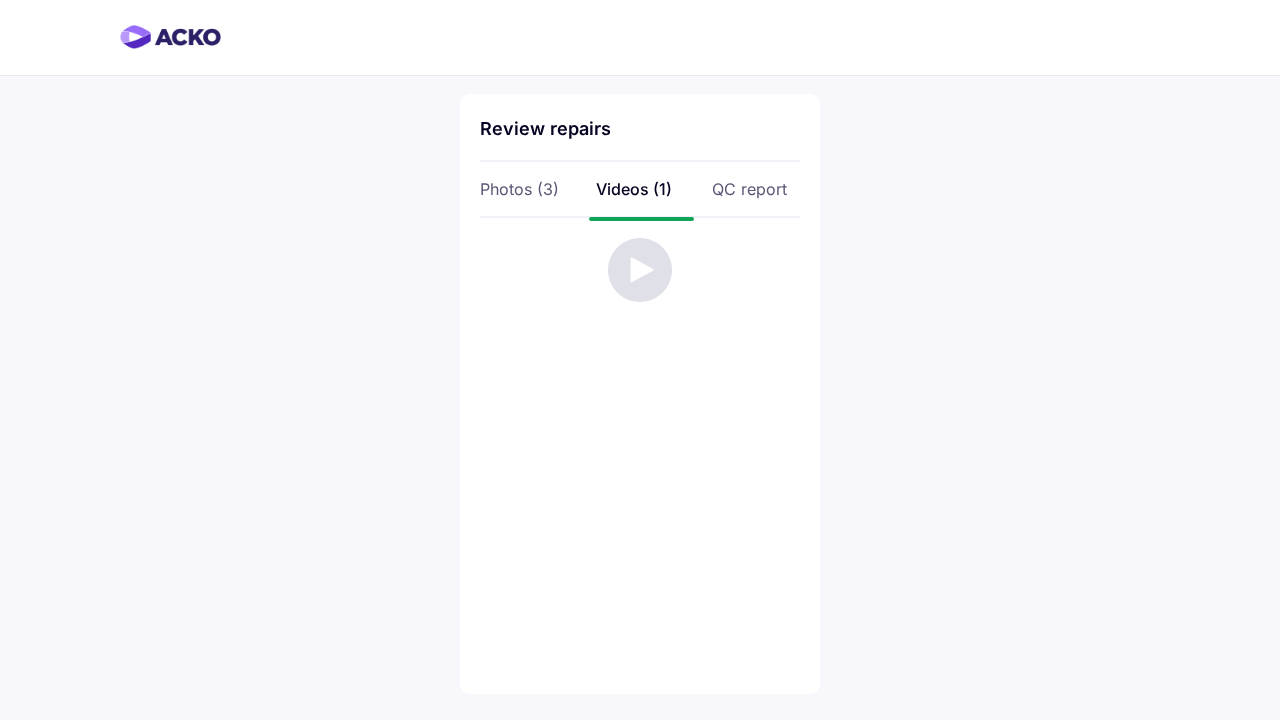 type 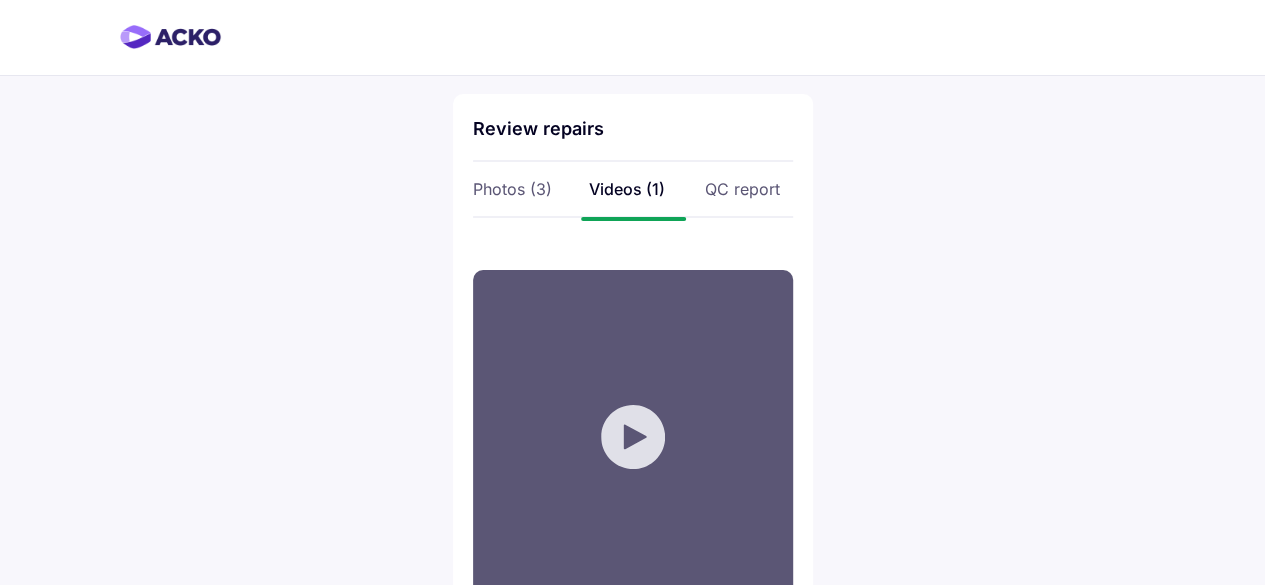 click on "QC report" at bounding box center [749, 189] 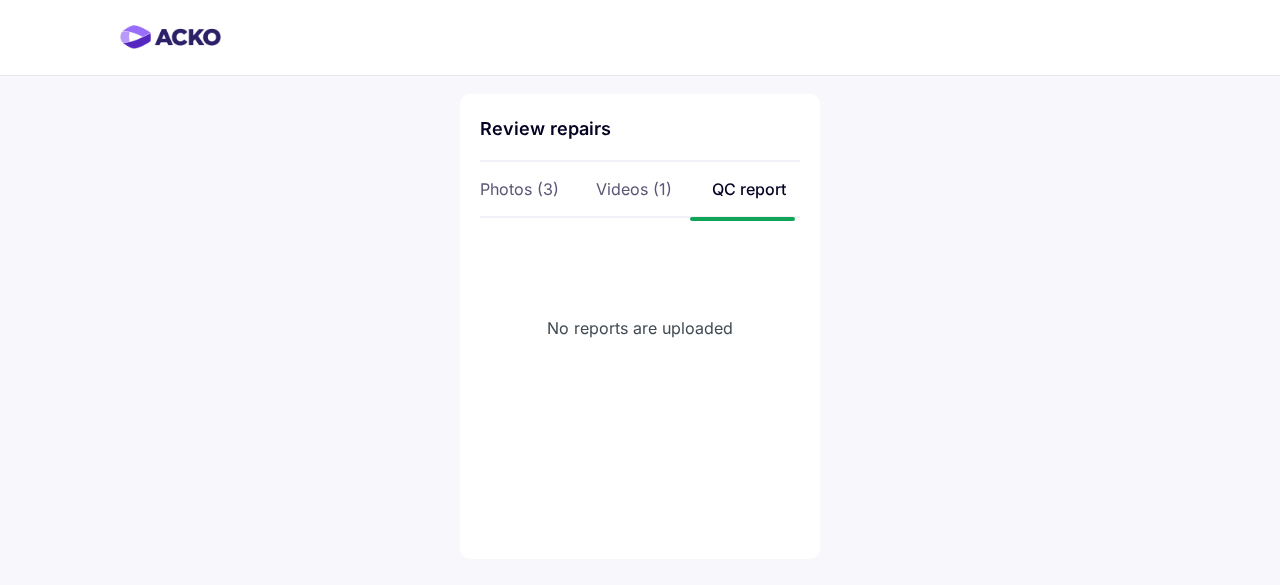 click on "Photos (3)" at bounding box center [524, 189] 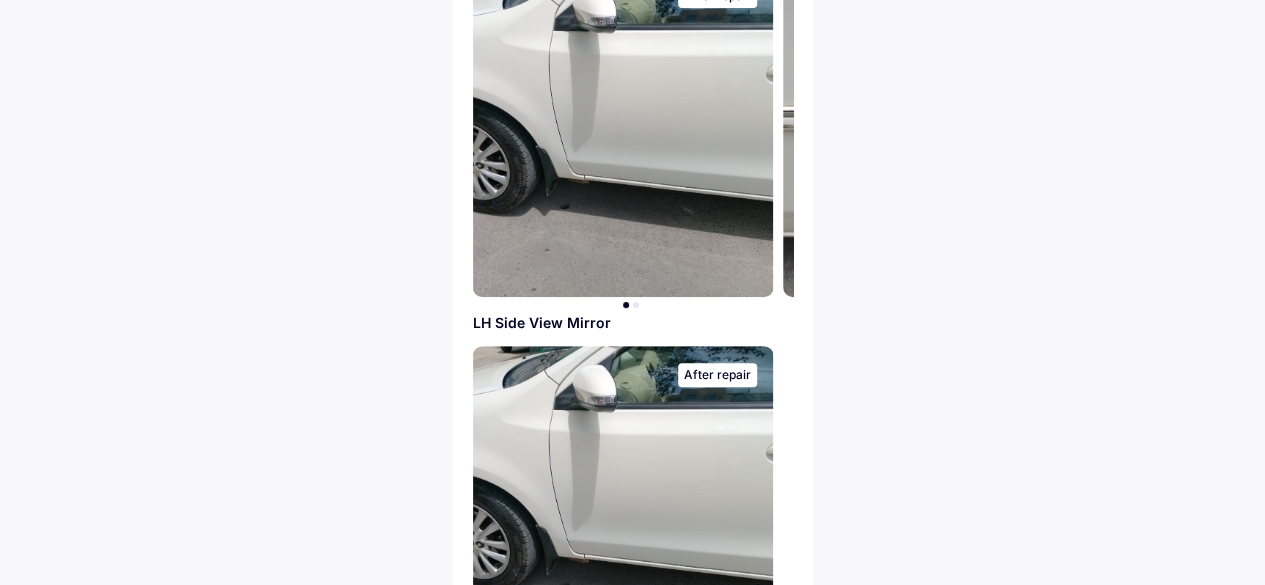 scroll, scrollTop: 0, scrollLeft: 0, axis: both 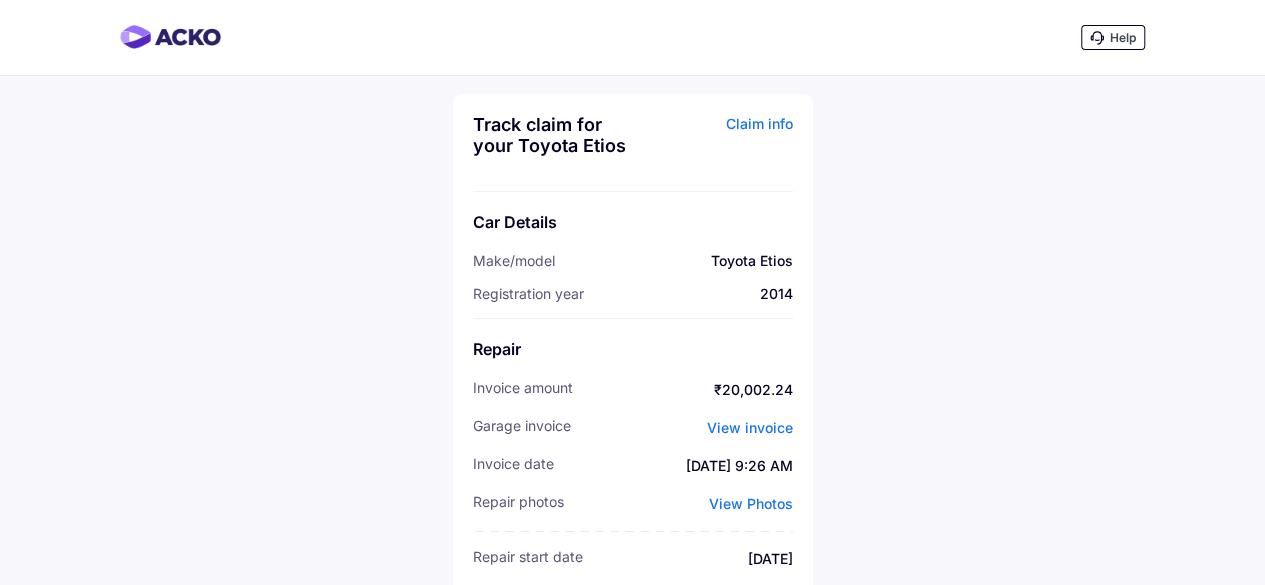 click on "Help" at bounding box center [1113, 37] 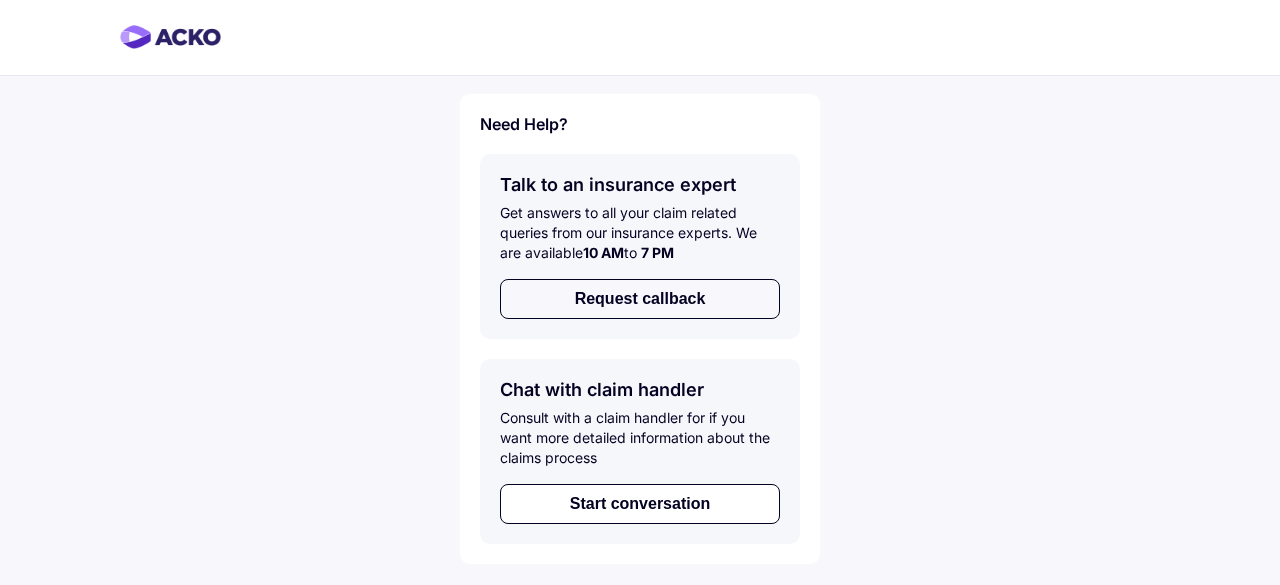 click on "Request callback" at bounding box center (640, 299) 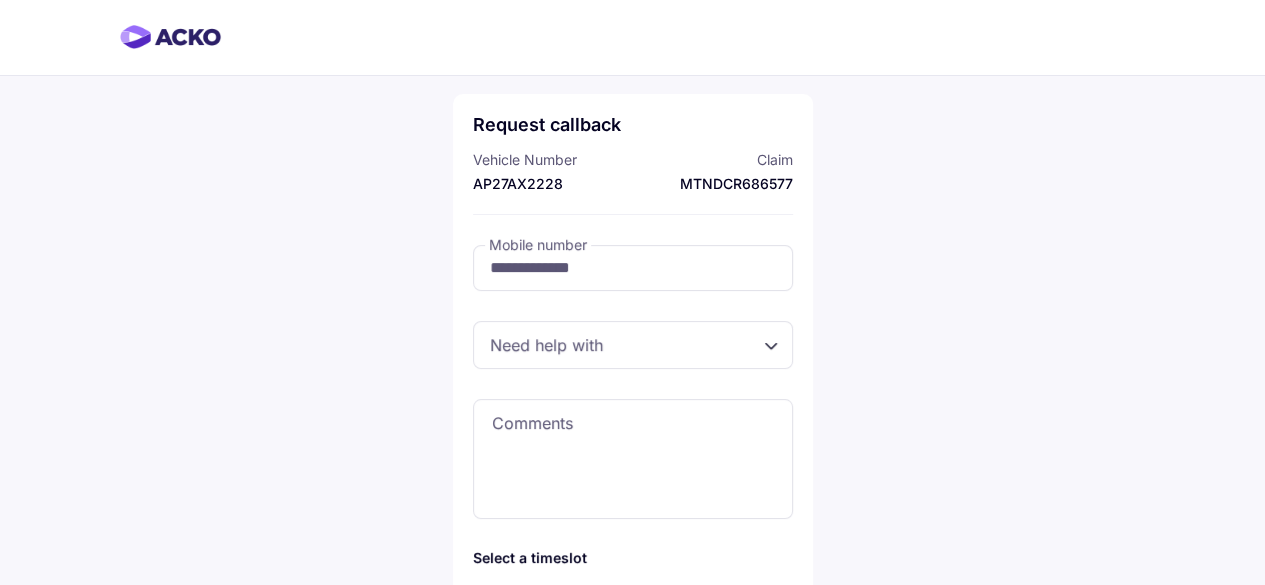 click at bounding box center [633, 345] 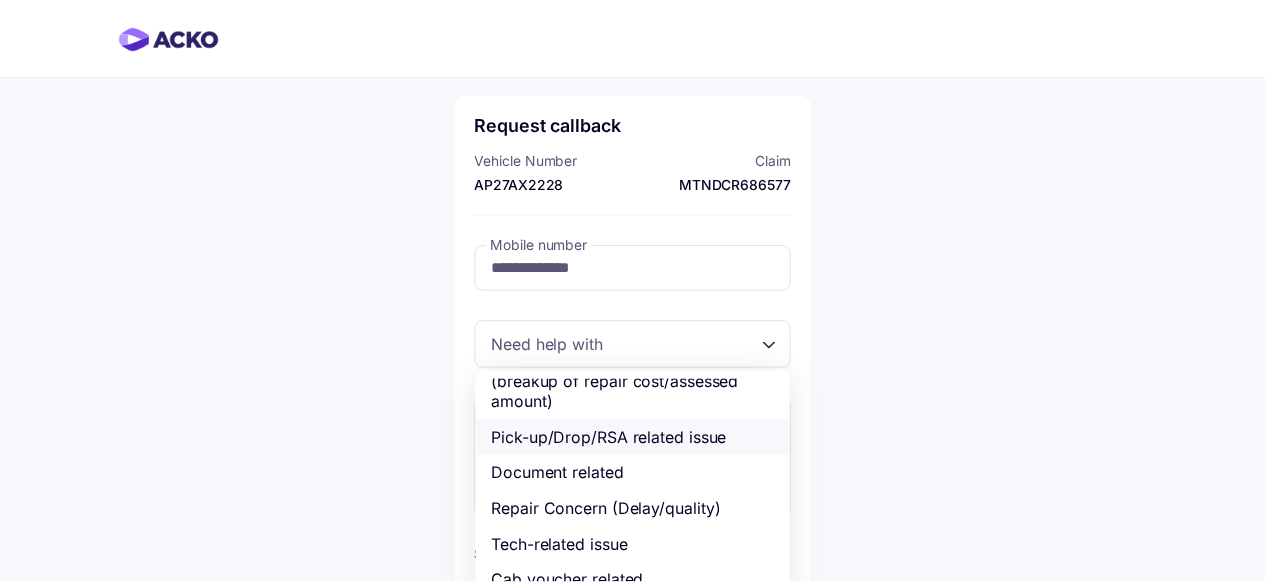 scroll, scrollTop: 0, scrollLeft: 0, axis: both 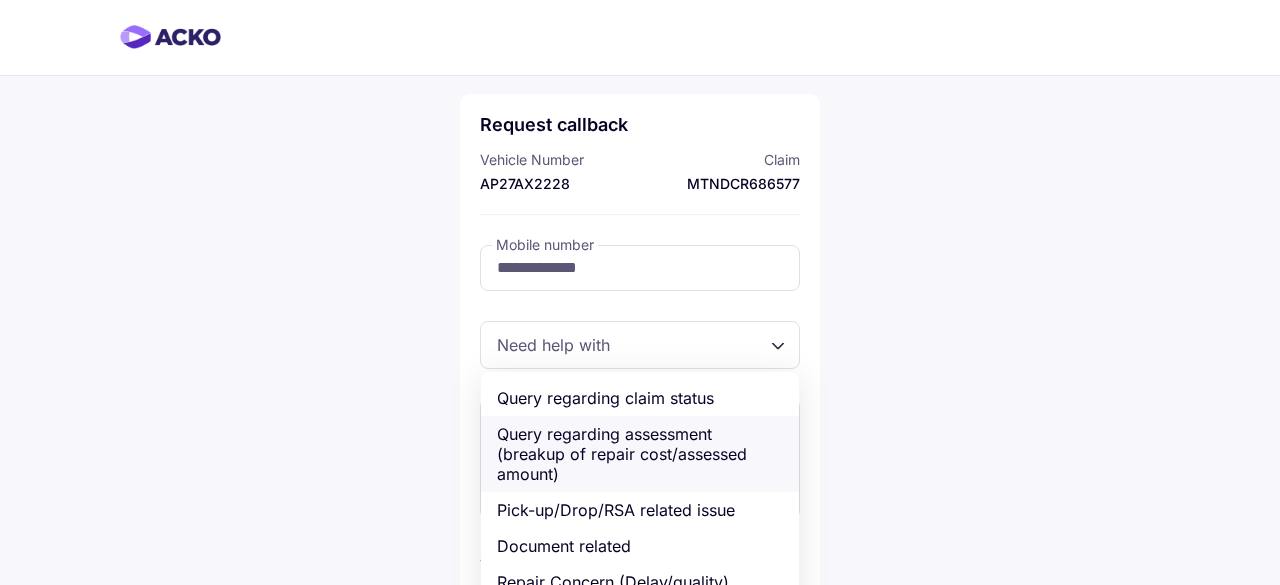 click on "Query regarding assessment (breakup of repair cost/assessed amount)" at bounding box center [640, 454] 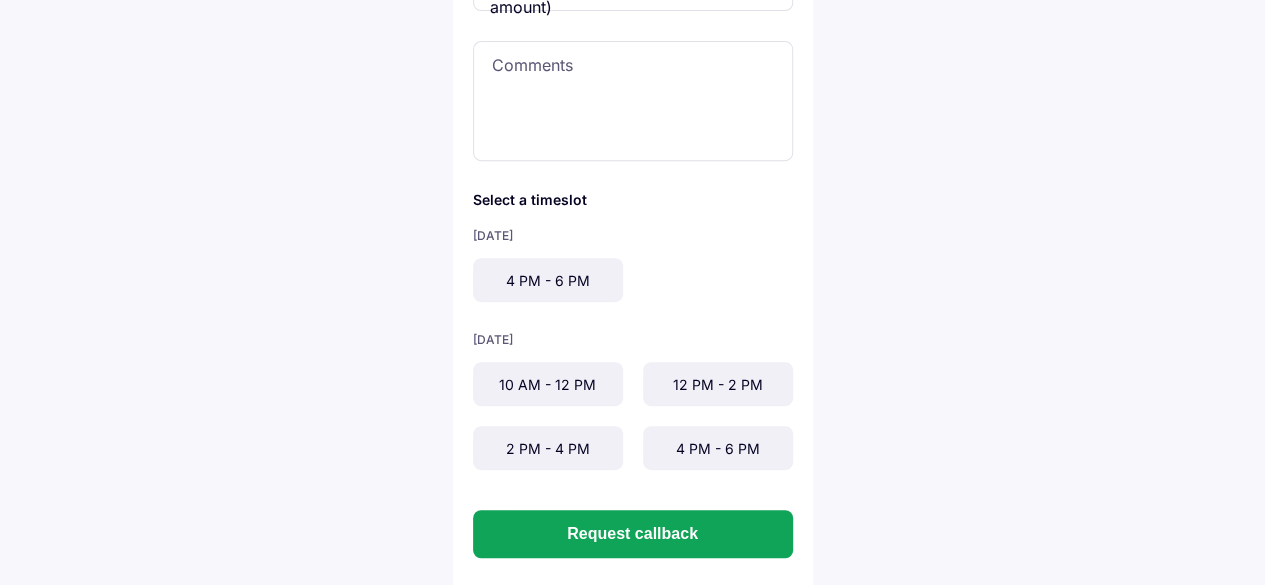 scroll, scrollTop: 388, scrollLeft: 0, axis: vertical 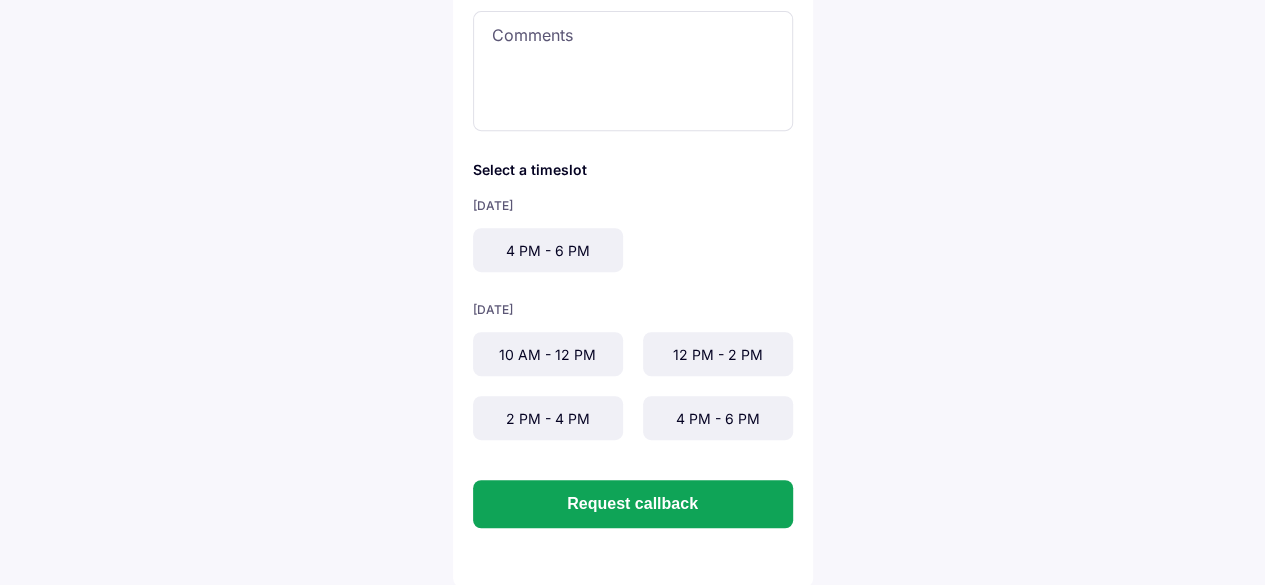 click on "4 PM - 6 PM" at bounding box center [548, 250] 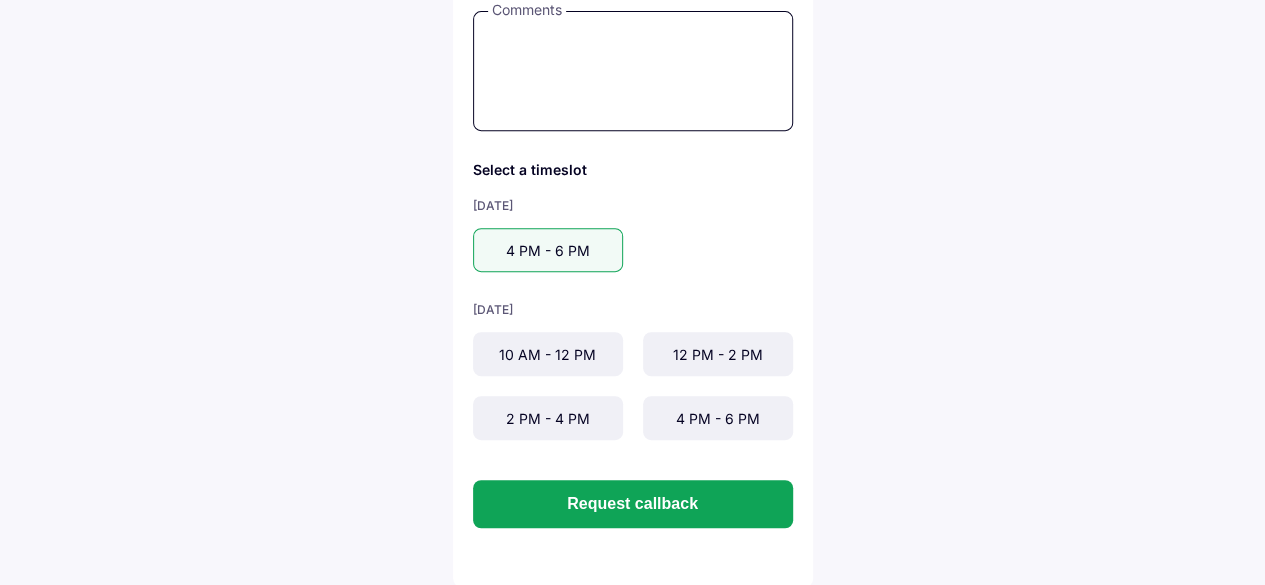 click at bounding box center (633, 71) 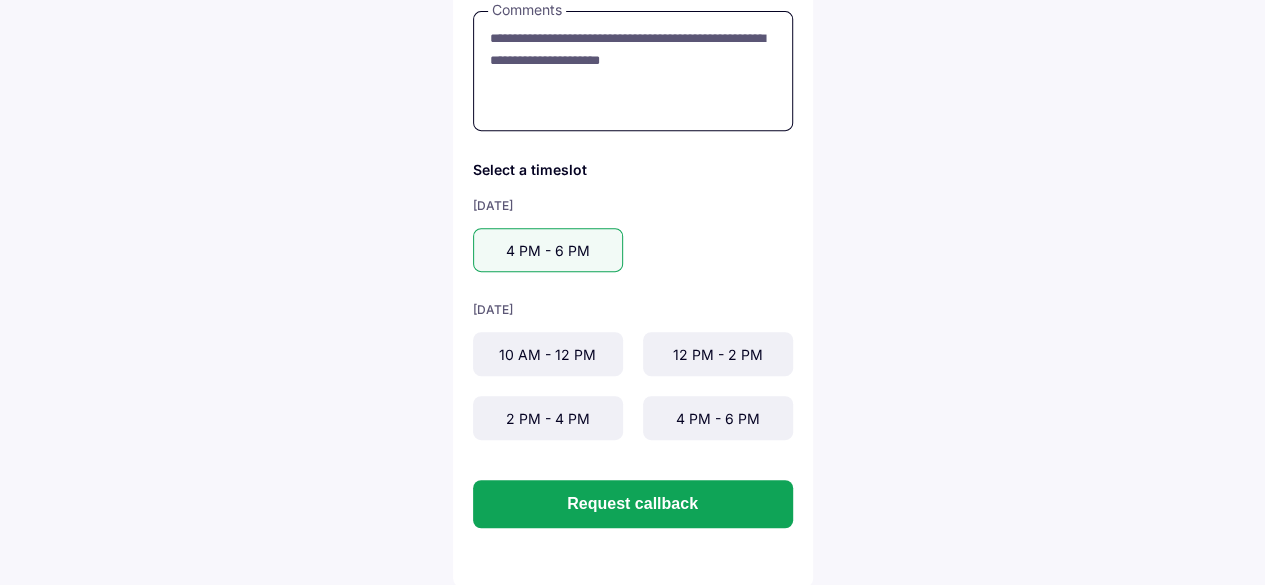 click on "**********" at bounding box center [633, 71] 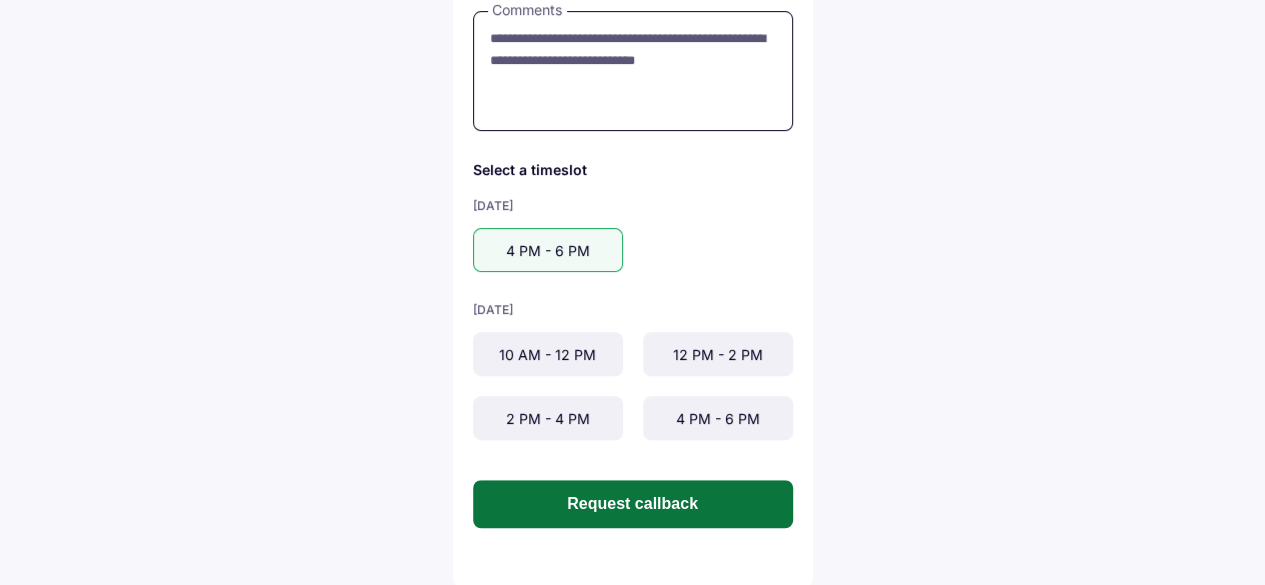 type on "**********" 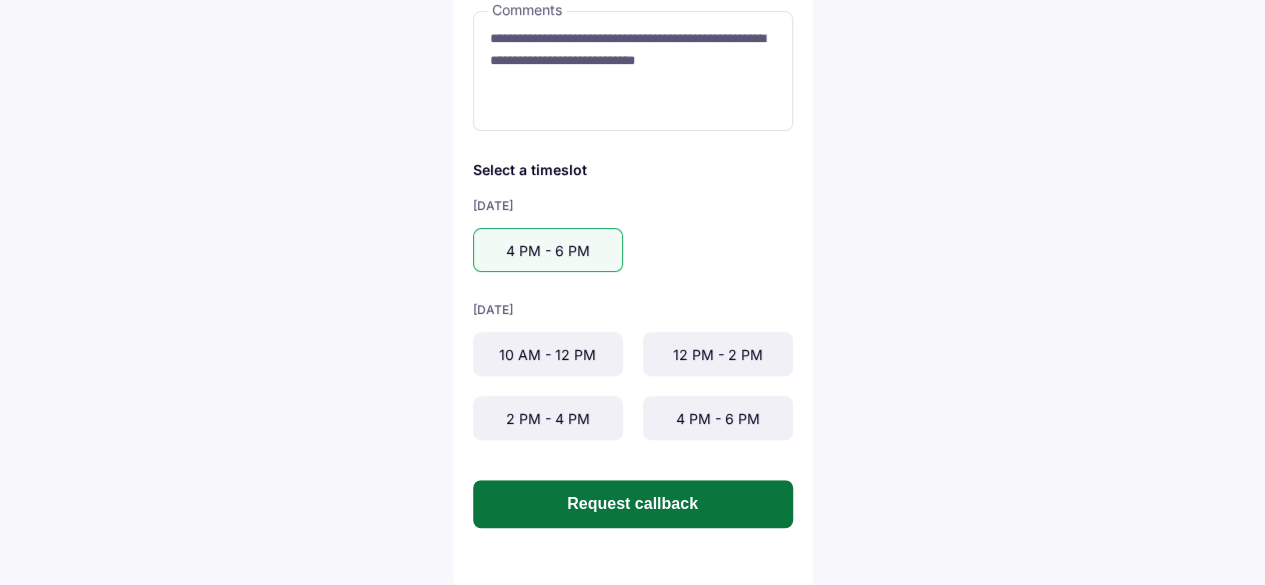 click on "Request callback" at bounding box center [633, 504] 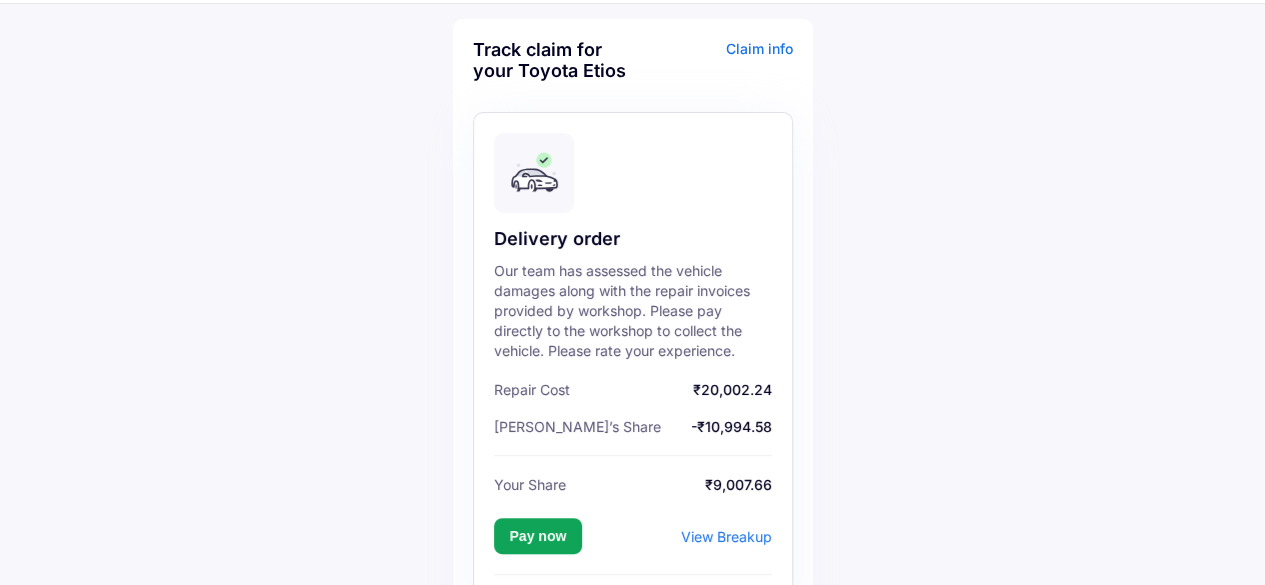 scroll, scrollTop: 0, scrollLeft: 0, axis: both 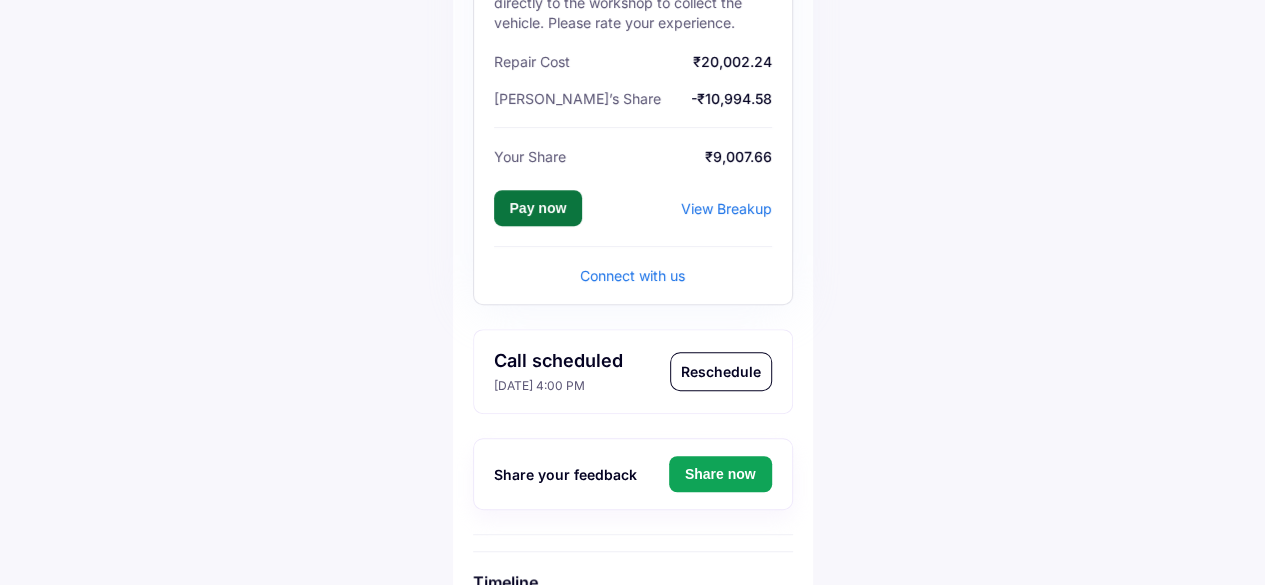 click on "Pay now" at bounding box center [538, 208] 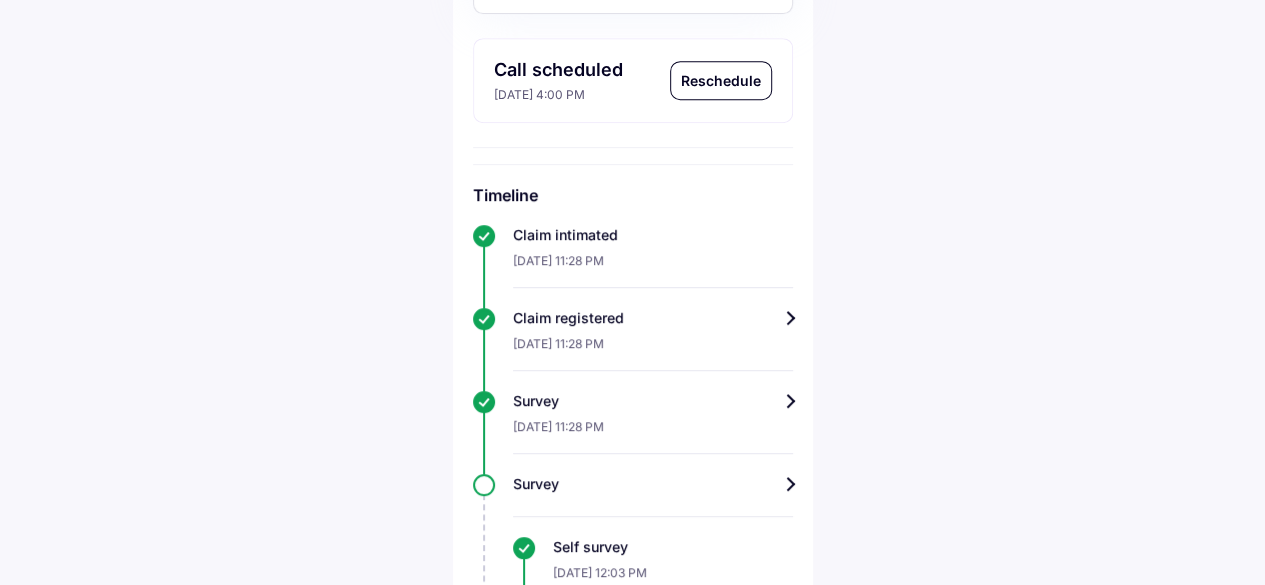 scroll, scrollTop: 298, scrollLeft: 0, axis: vertical 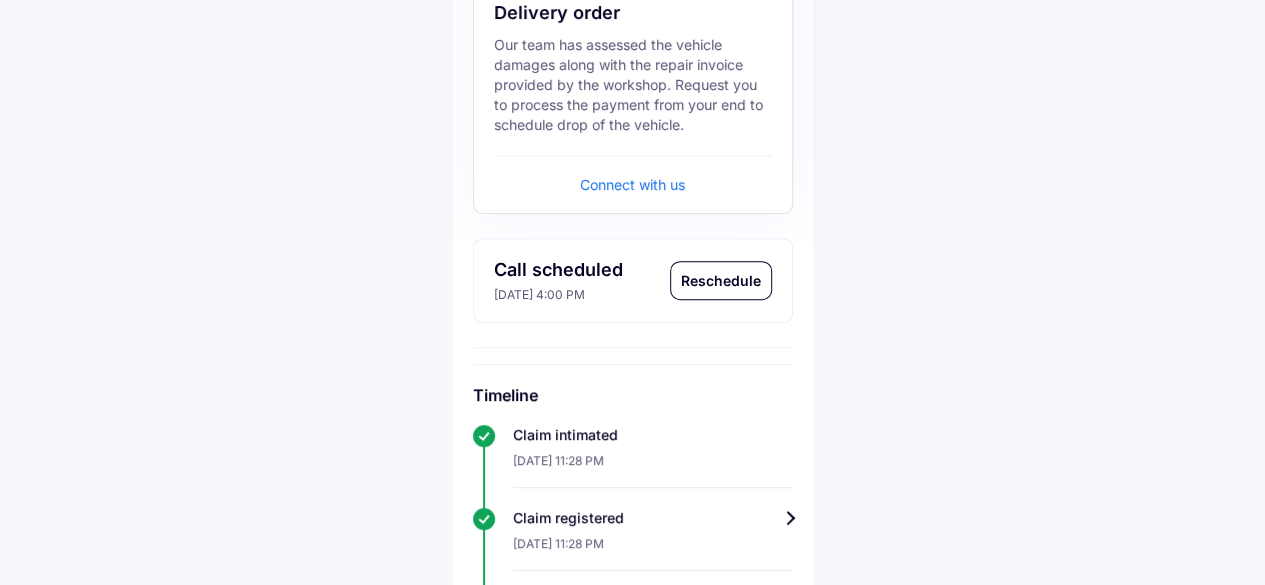 click on "Connect with us" at bounding box center (632, 184) 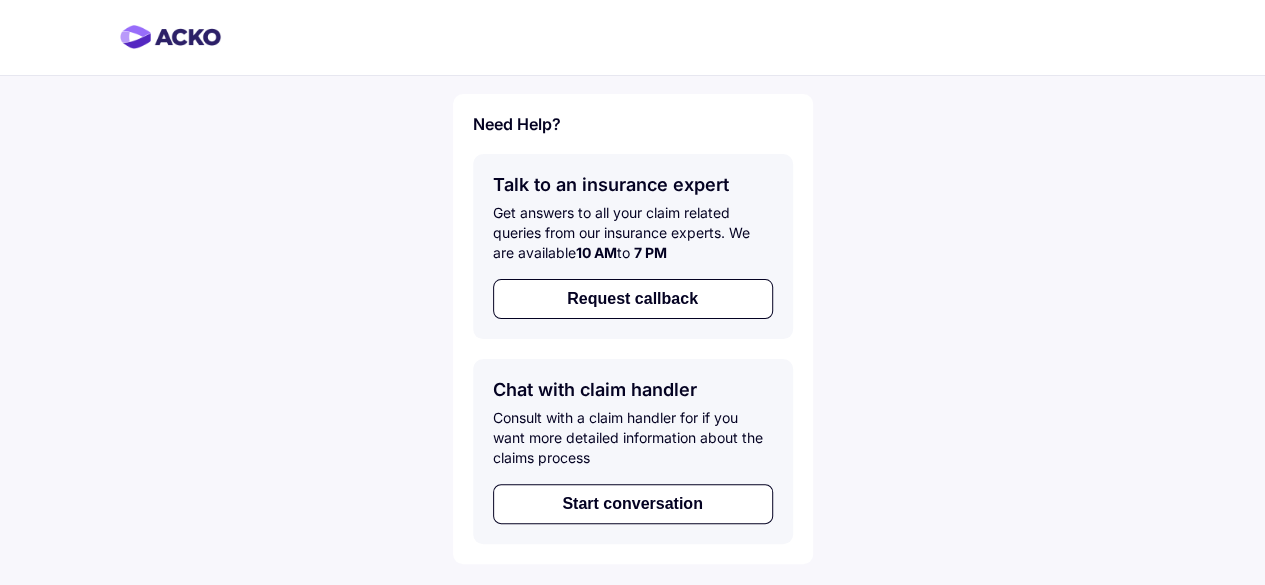 scroll, scrollTop: 0, scrollLeft: 0, axis: both 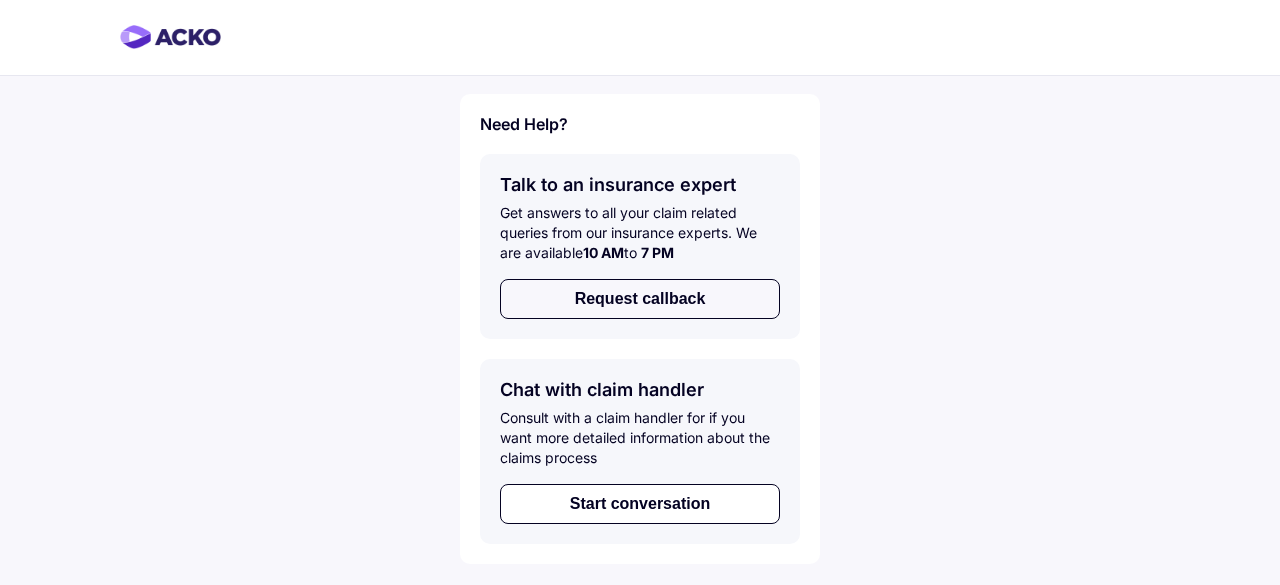 click on "Request callback" at bounding box center (640, 299) 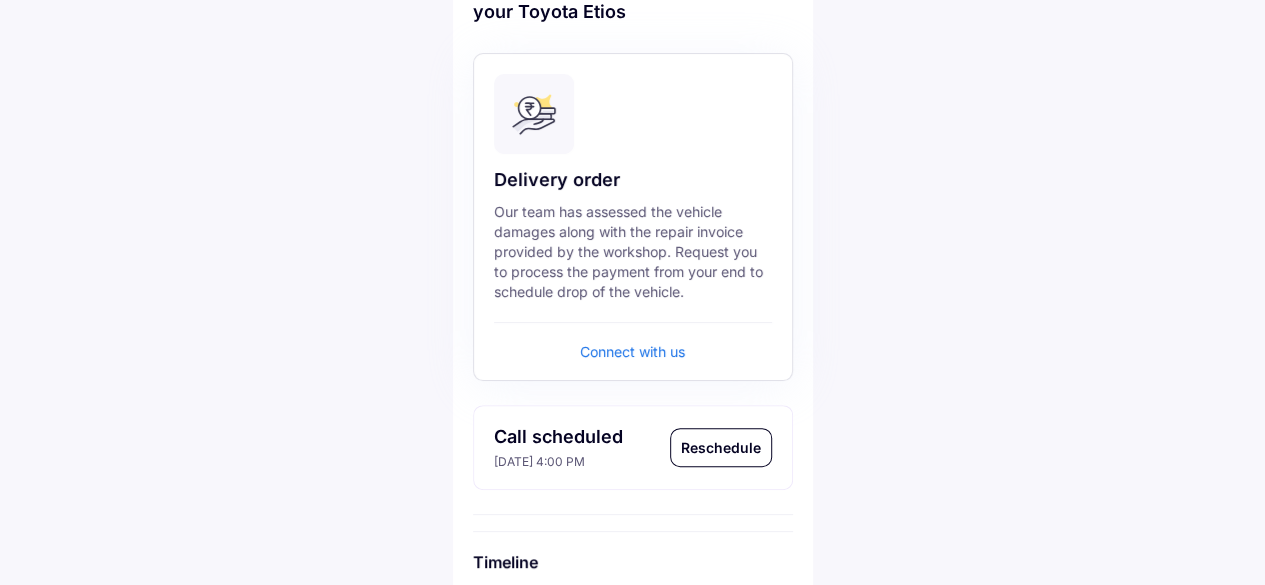 scroll, scrollTop: 300, scrollLeft: 0, axis: vertical 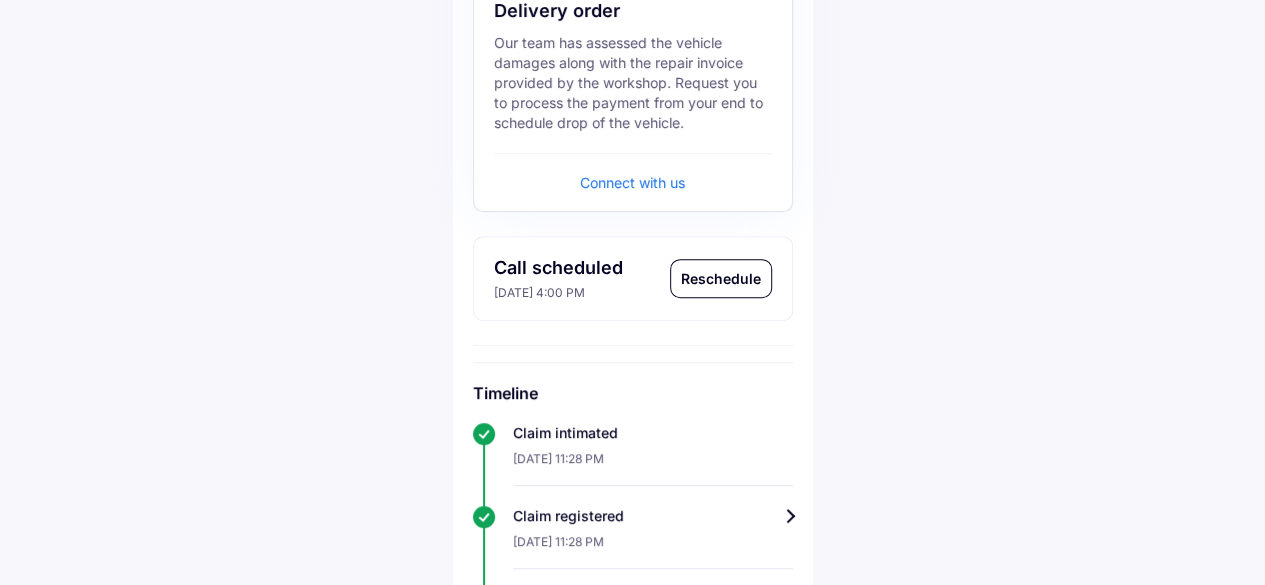 click on "Reschedule" at bounding box center [721, 278] 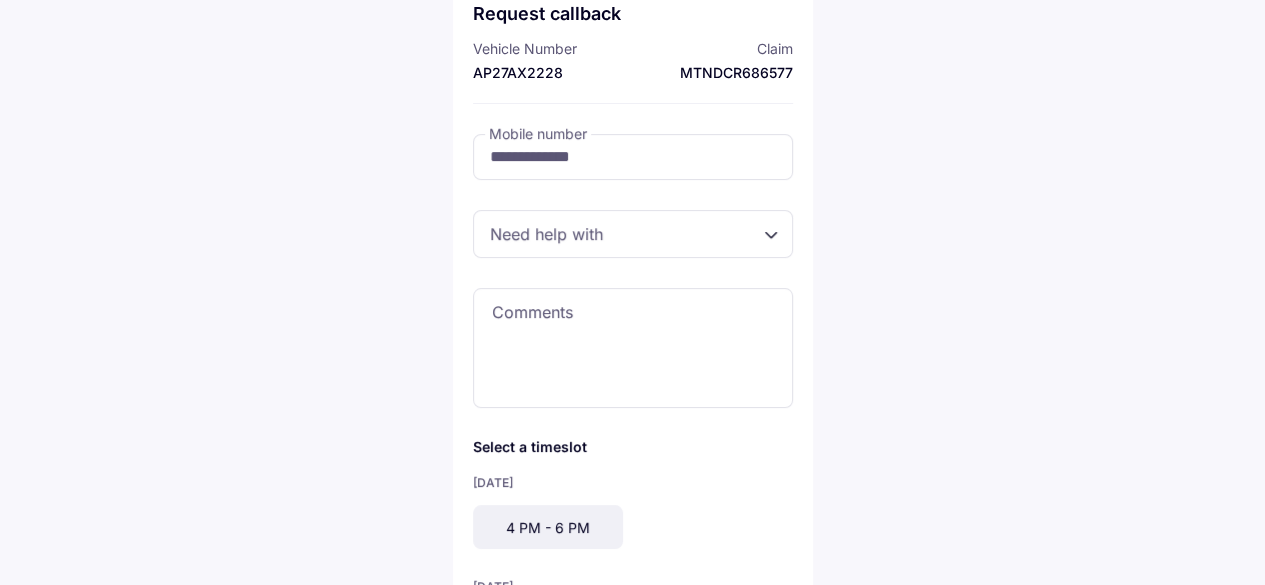 scroll, scrollTop: 388, scrollLeft: 0, axis: vertical 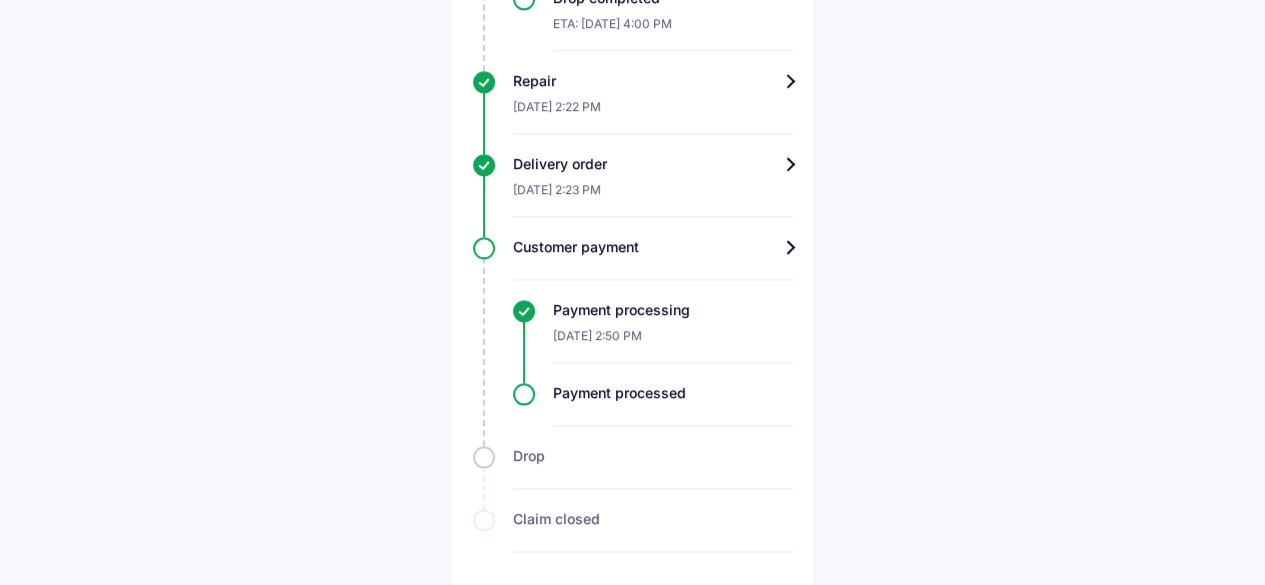 click on "Customer payment" at bounding box center (653, 247) 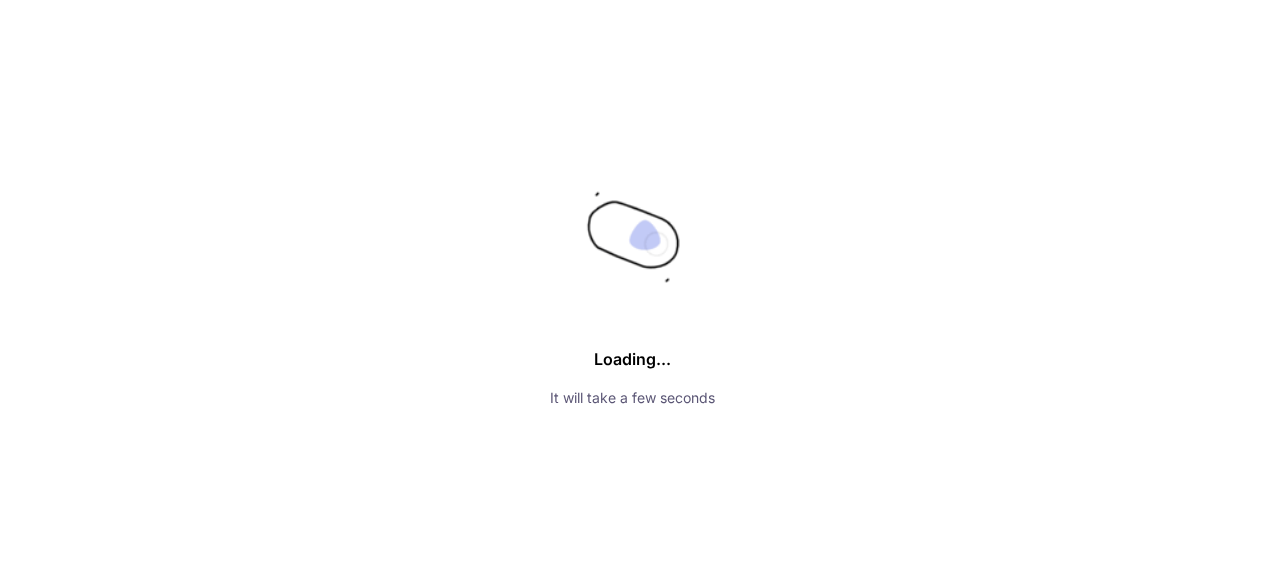 scroll, scrollTop: 0, scrollLeft: 0, axis: both 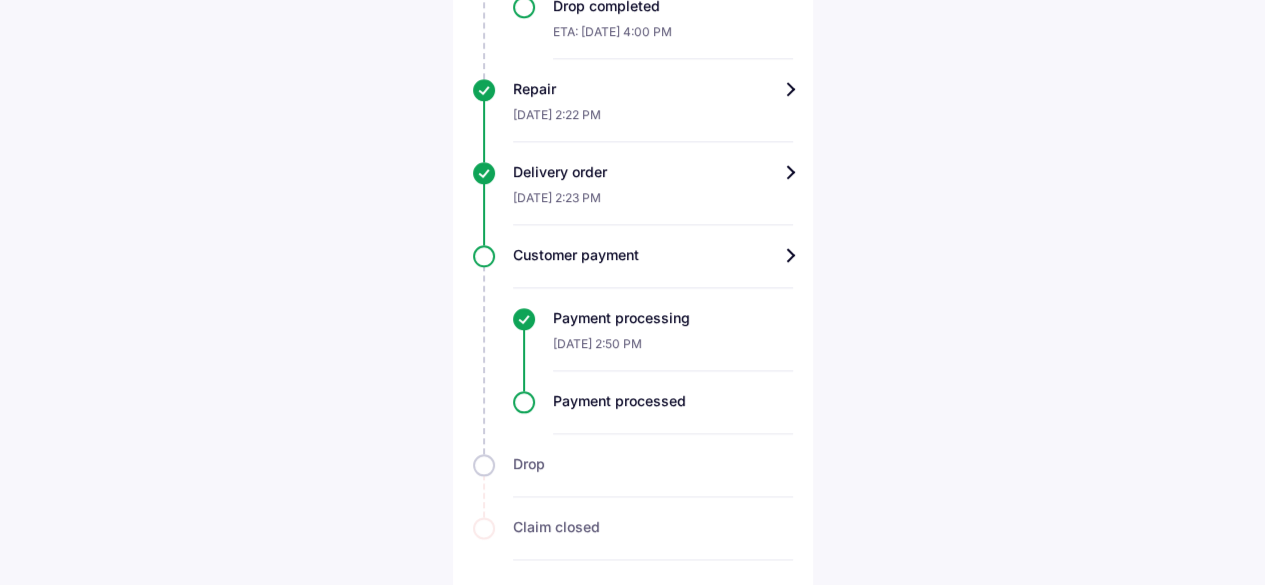 click on "Customer payment Payment processing 10-Jul-2025, 2:50 PM Payment processed" at bounding box center [633, 339] 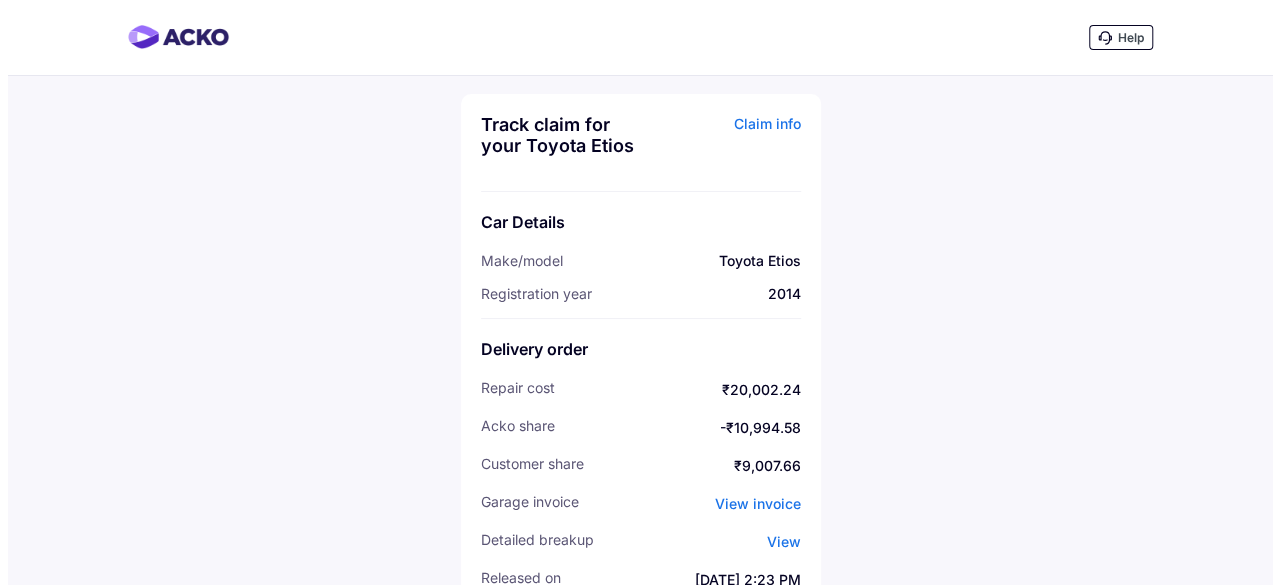 scroll, scrollTop: 41, scrollLeft: 0, axis: vertical 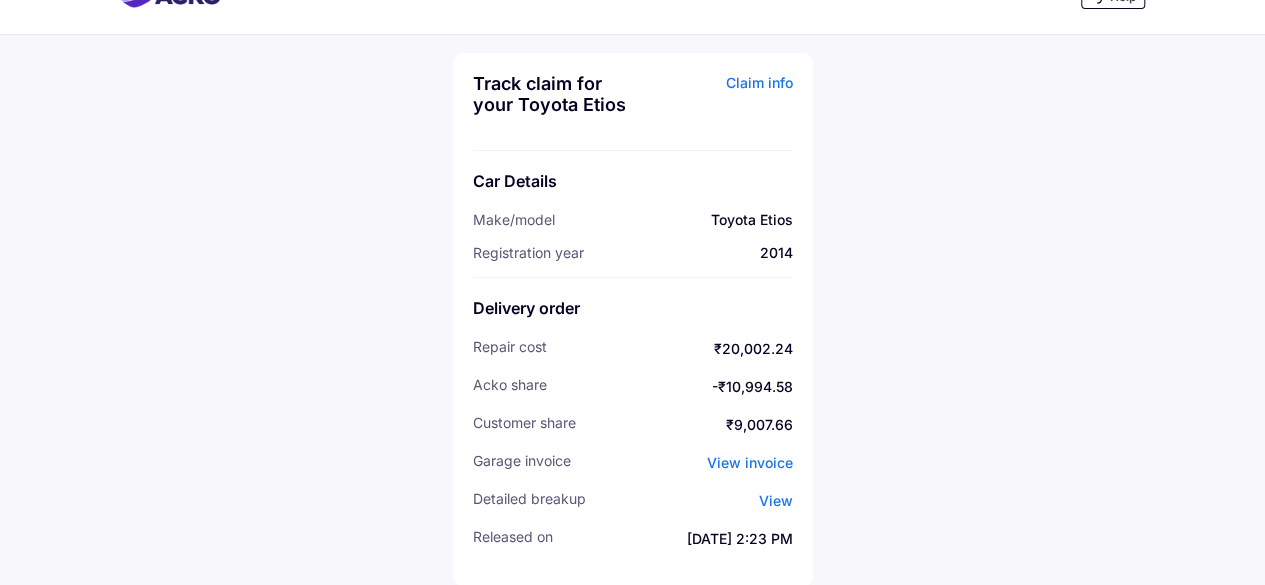 click on "View" at bounding box center [776, 500] 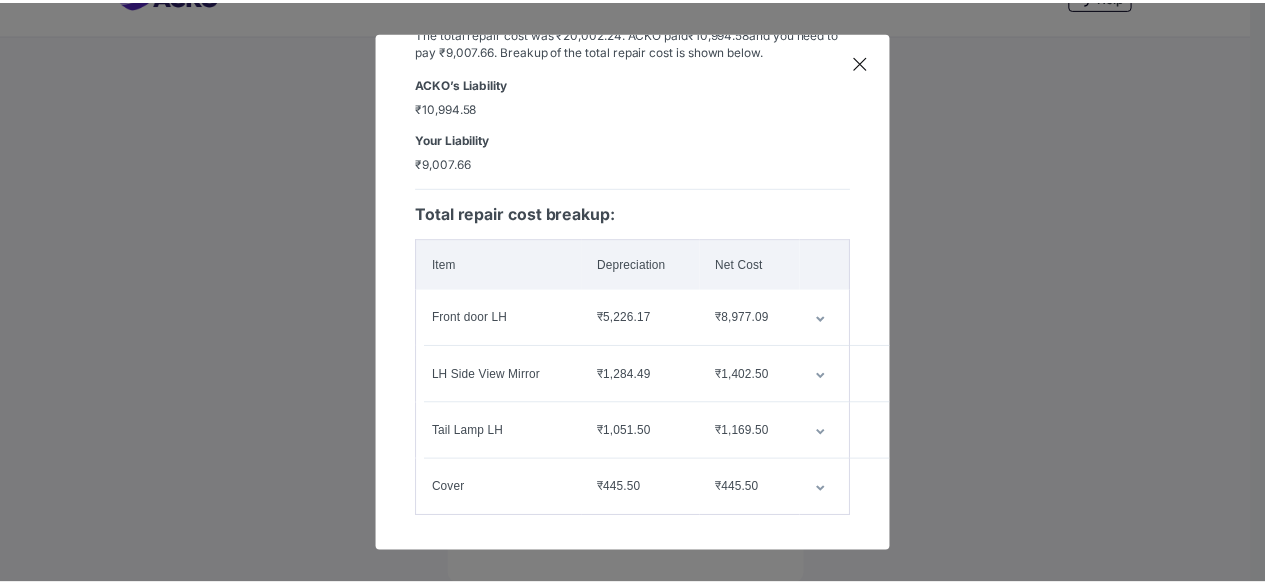 scroll, scrollTop: 124, scrollLeft: 0, axis: vertical 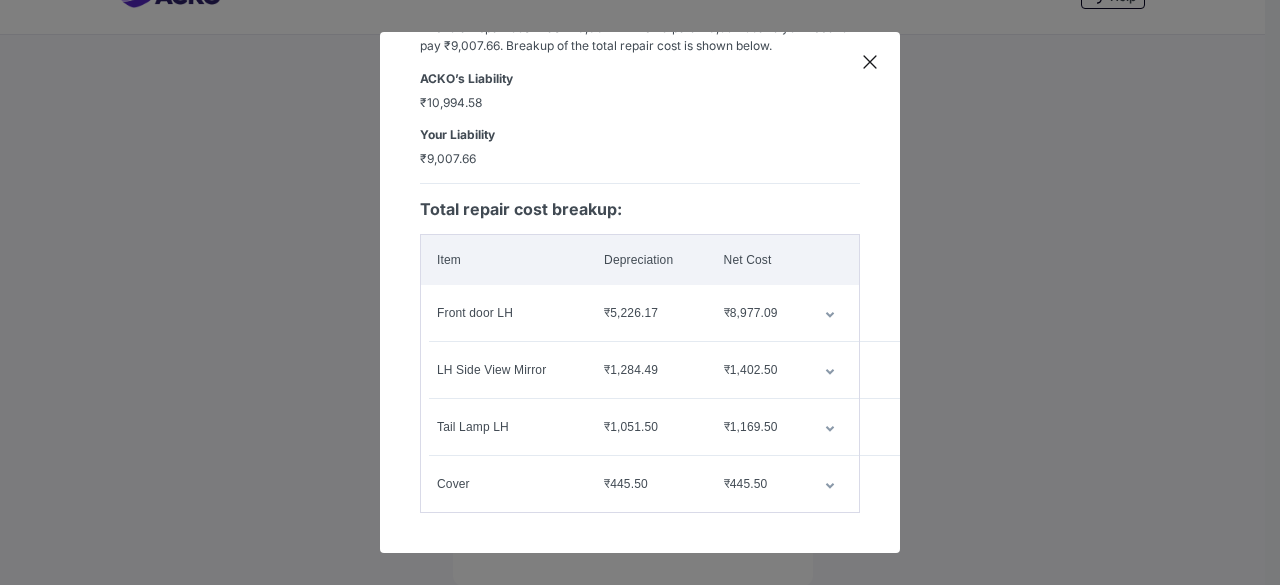 click 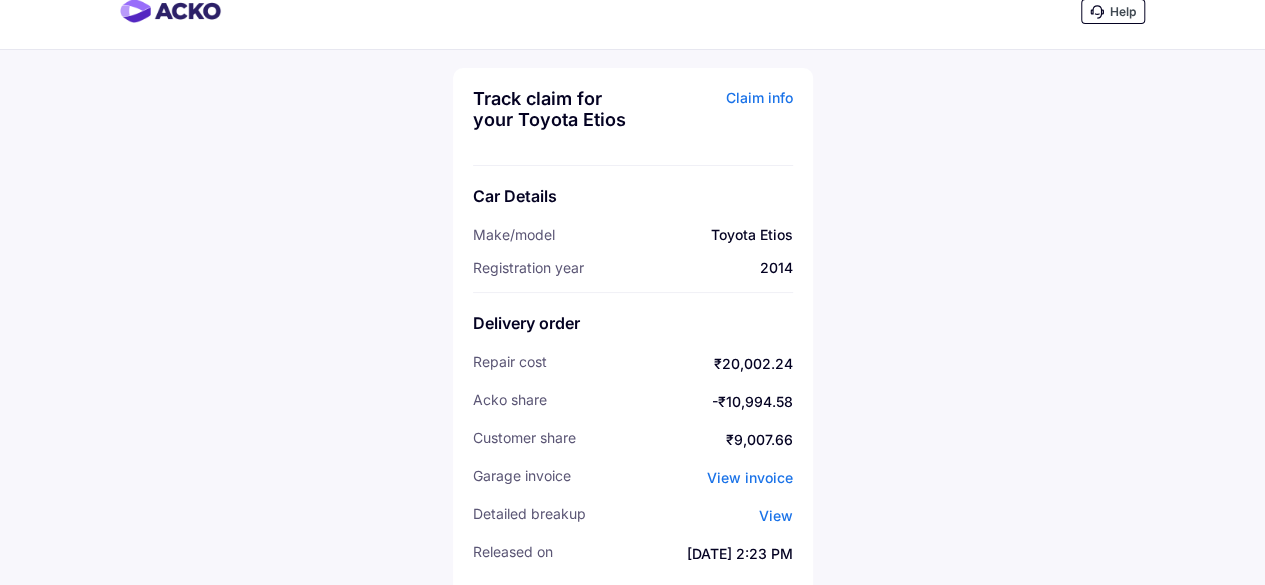 scroll, scrollTop: 0, scrollLeft: 0, axis: both 